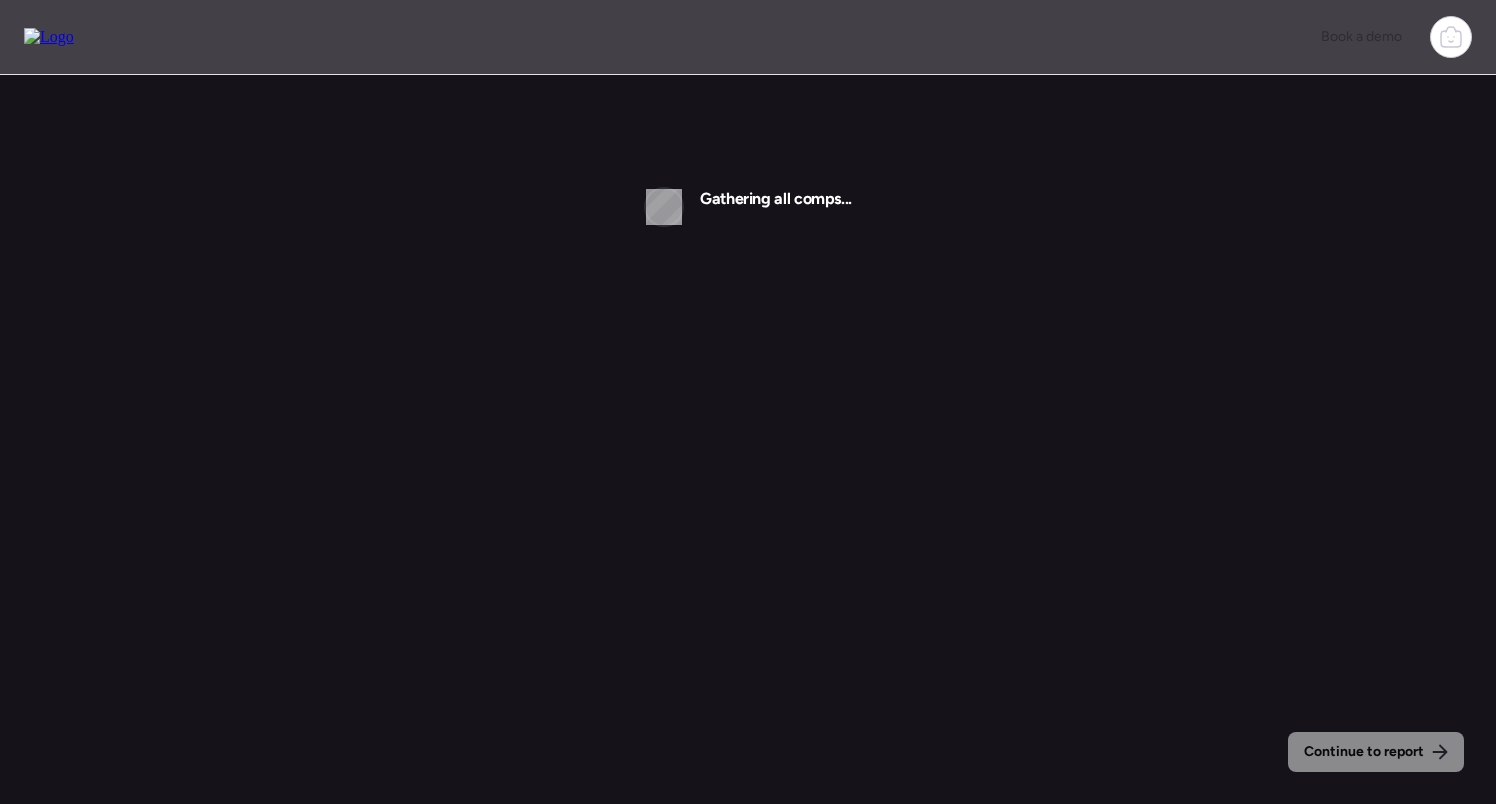 scroll, scrollTop: 0, scrollLeft: 0, axis: both 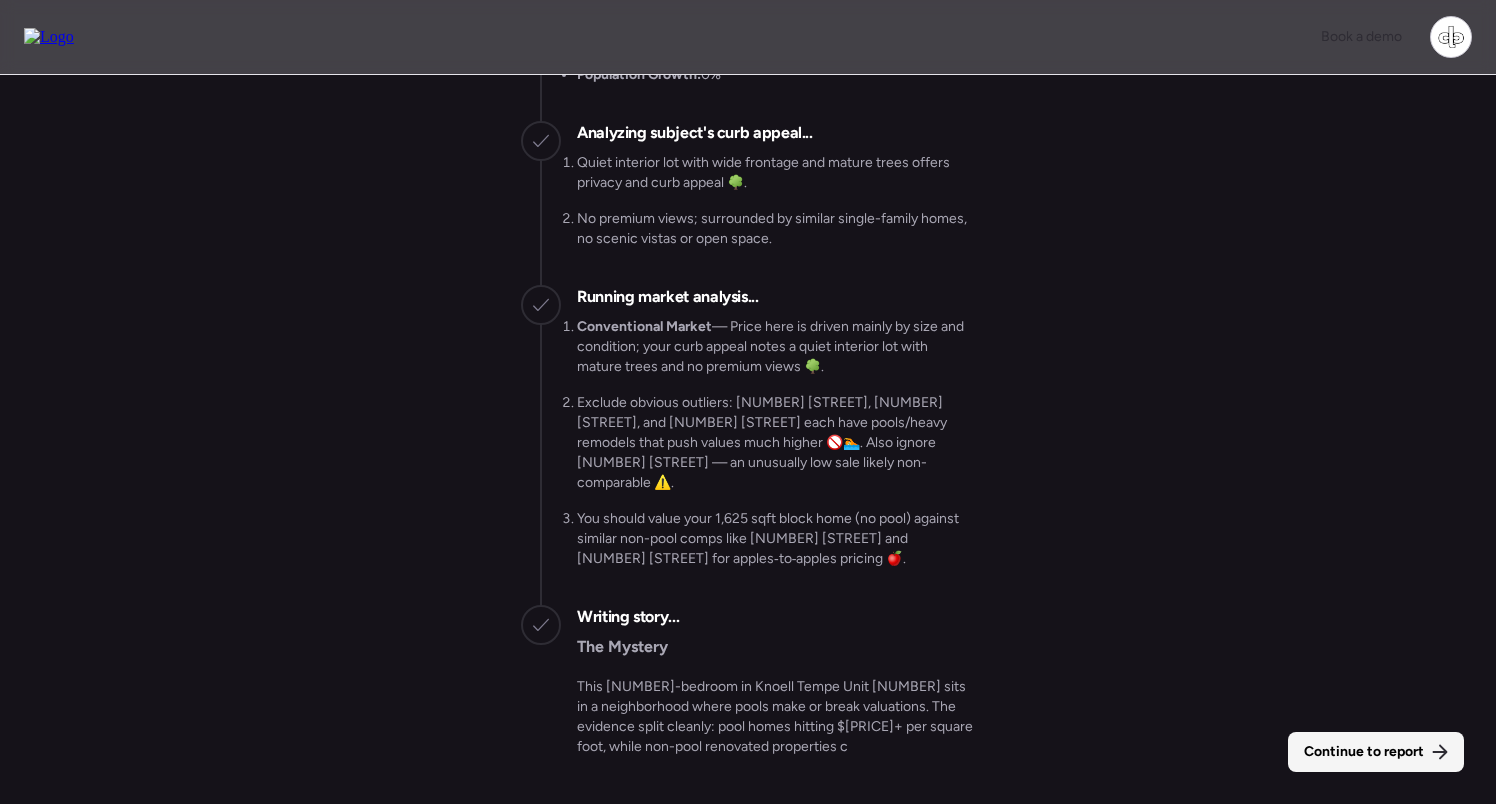 click on "Continue to report" at bounding box center [1376, 752] 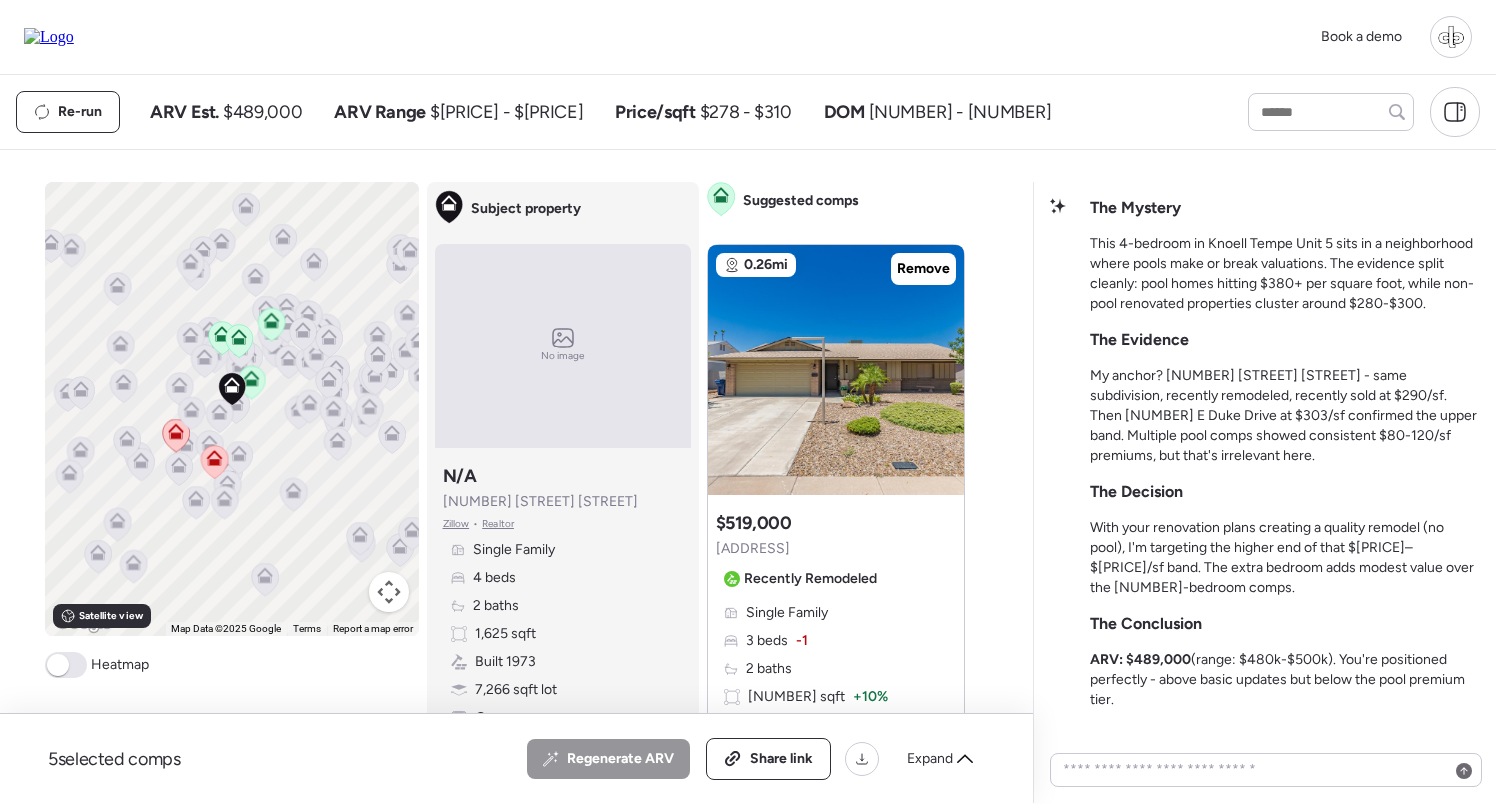 scroll, scrollTop: -21, scrollLeft: 0, axis: vertical 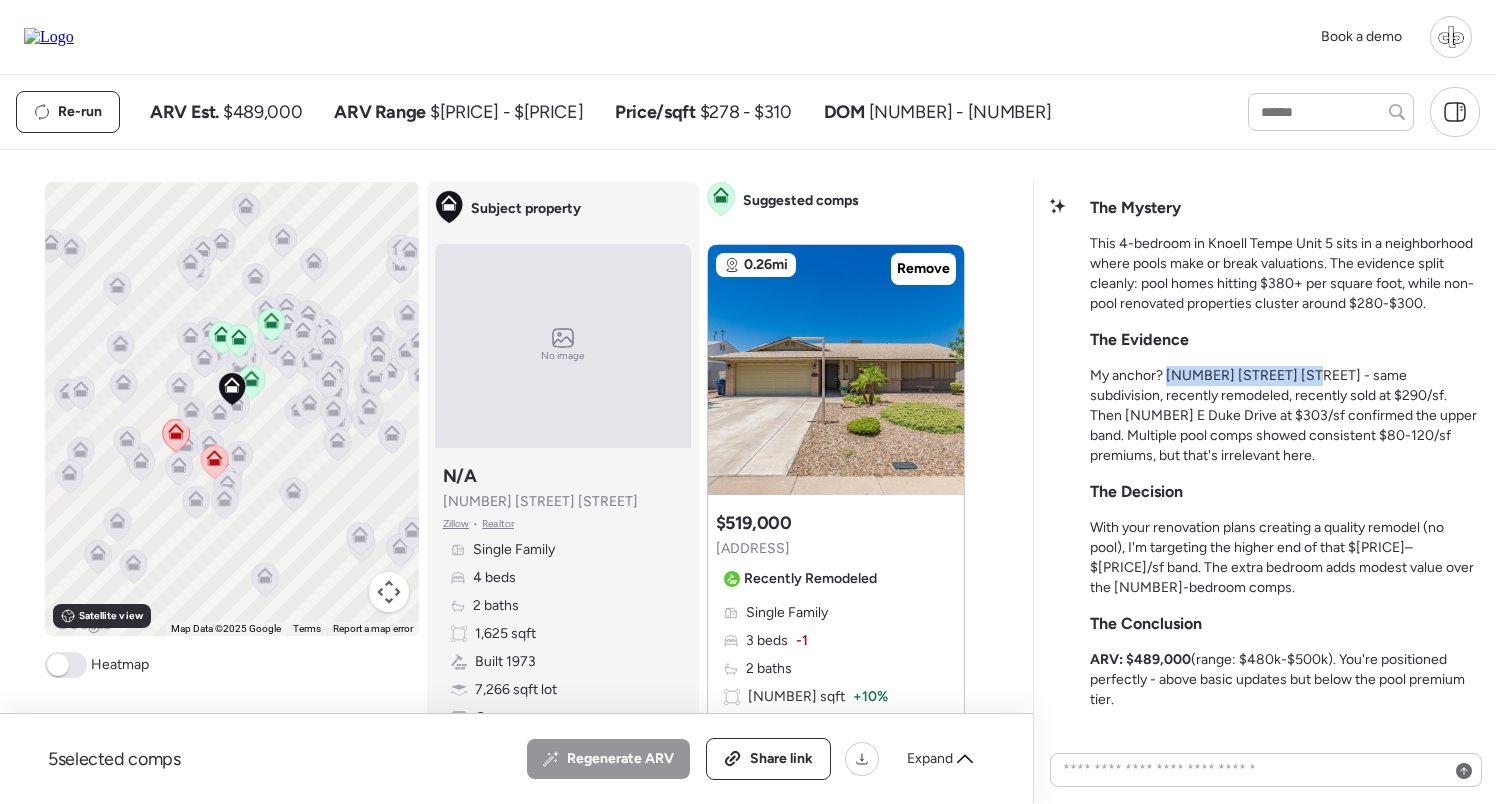 drag, startPoint x: 1166, startPoint y: 376, endPoint x: 1303, endPoint y: 373, distance: 137.03284 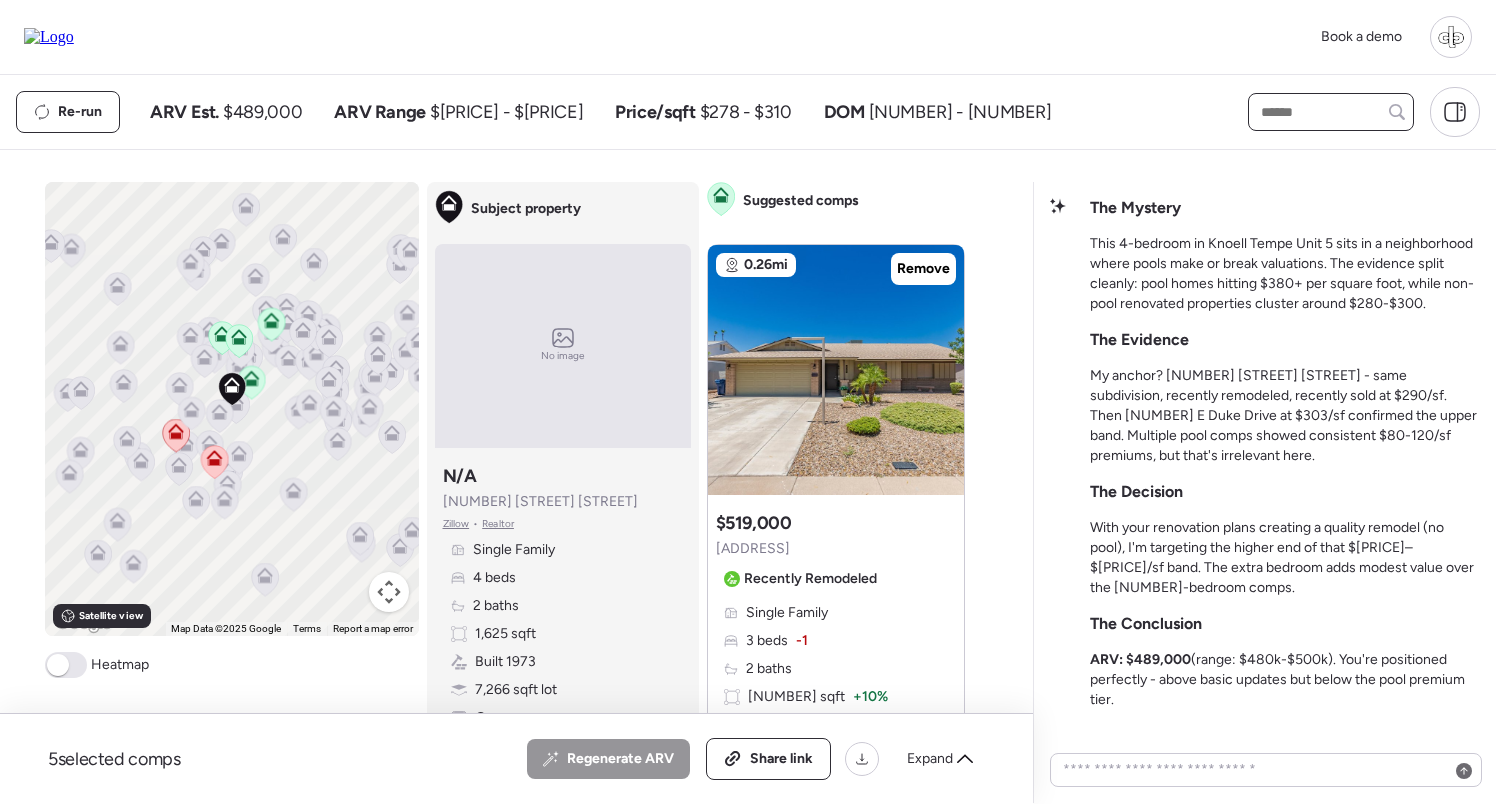 click at bounding box center (1331, 112) 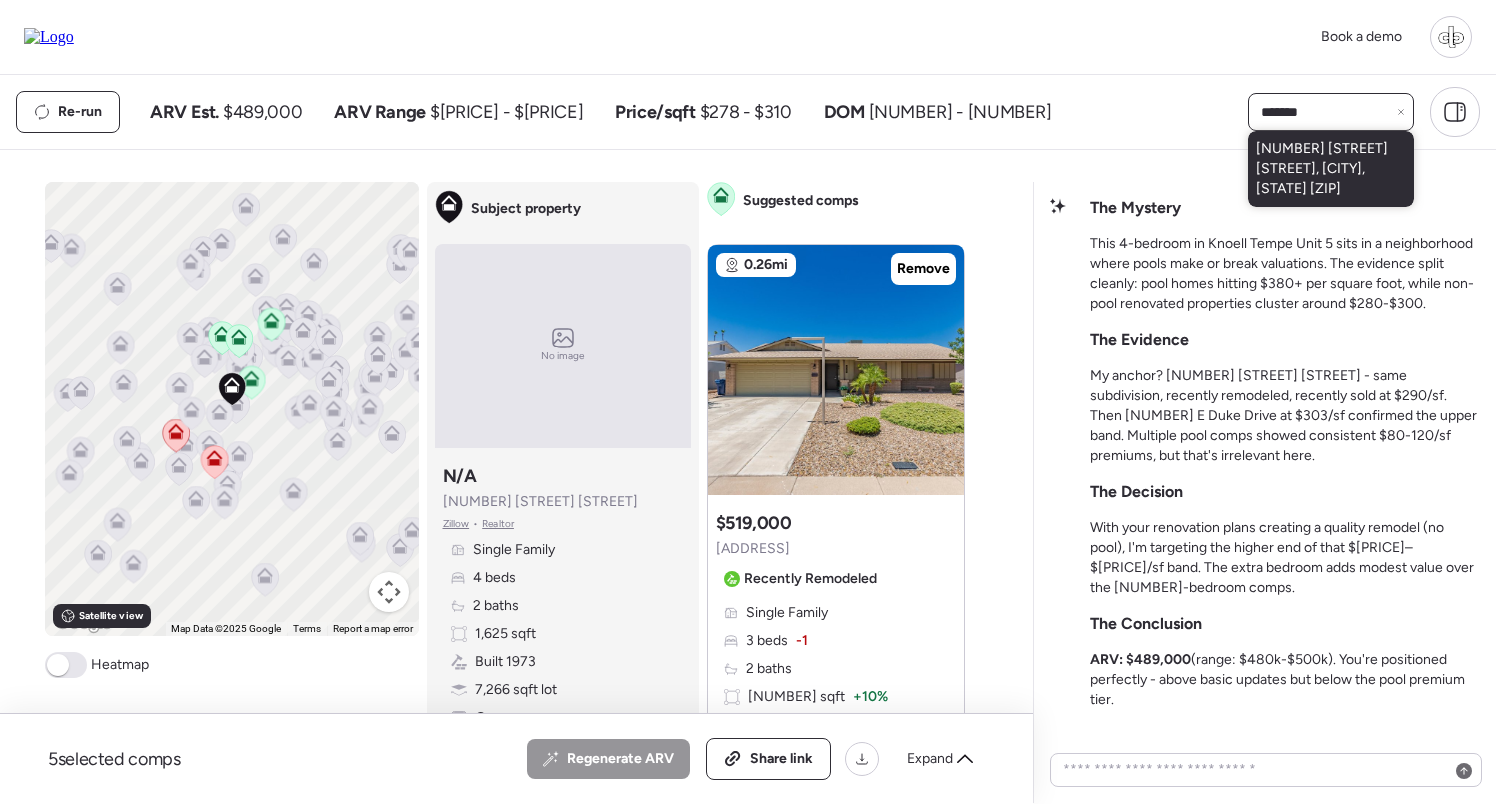 type on "******" 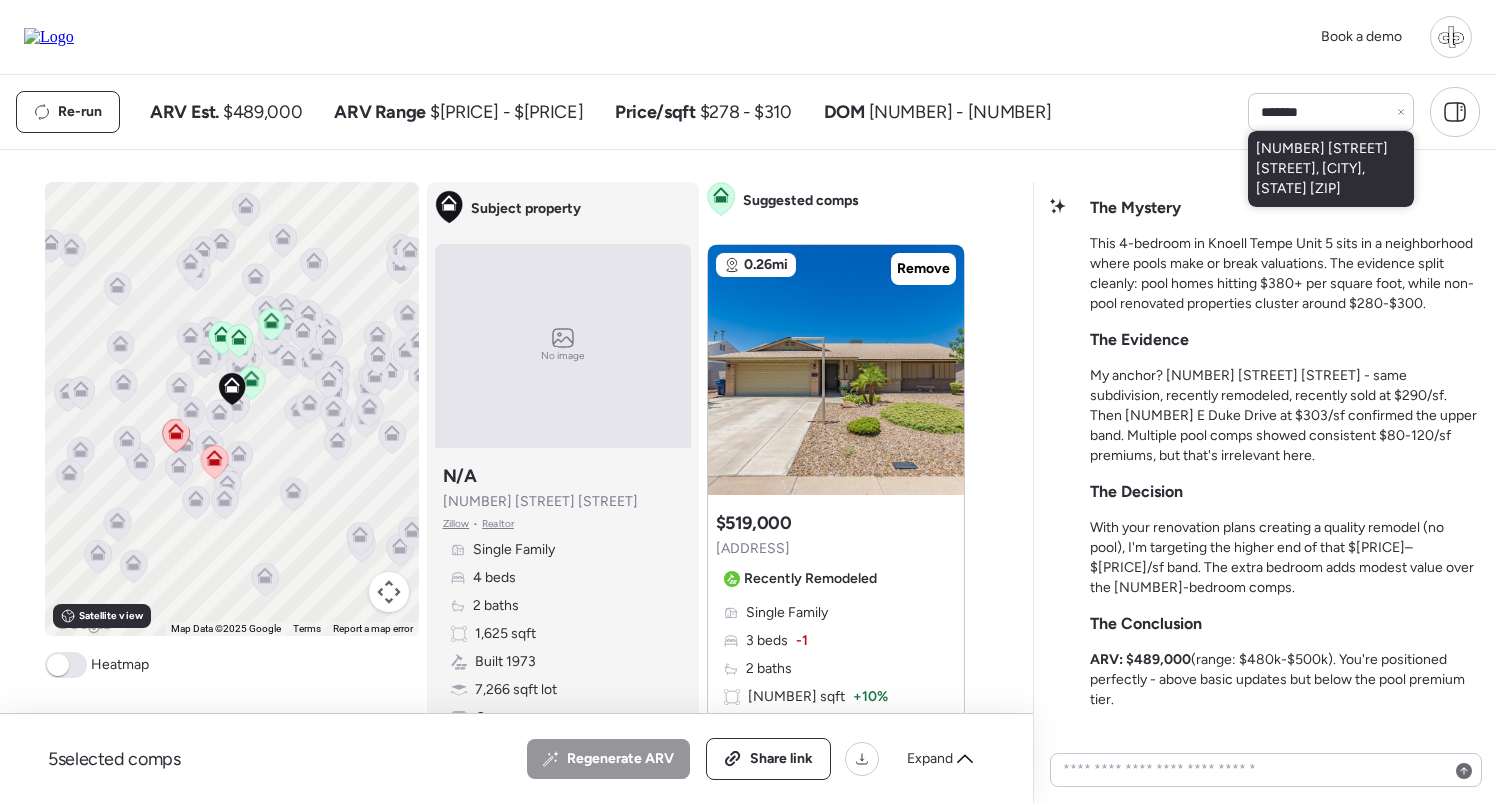 click on "[NUMBER] [STREET] [STREET], [CITY], [STATE] [ZIP]" at bounding box center (1331, 169) 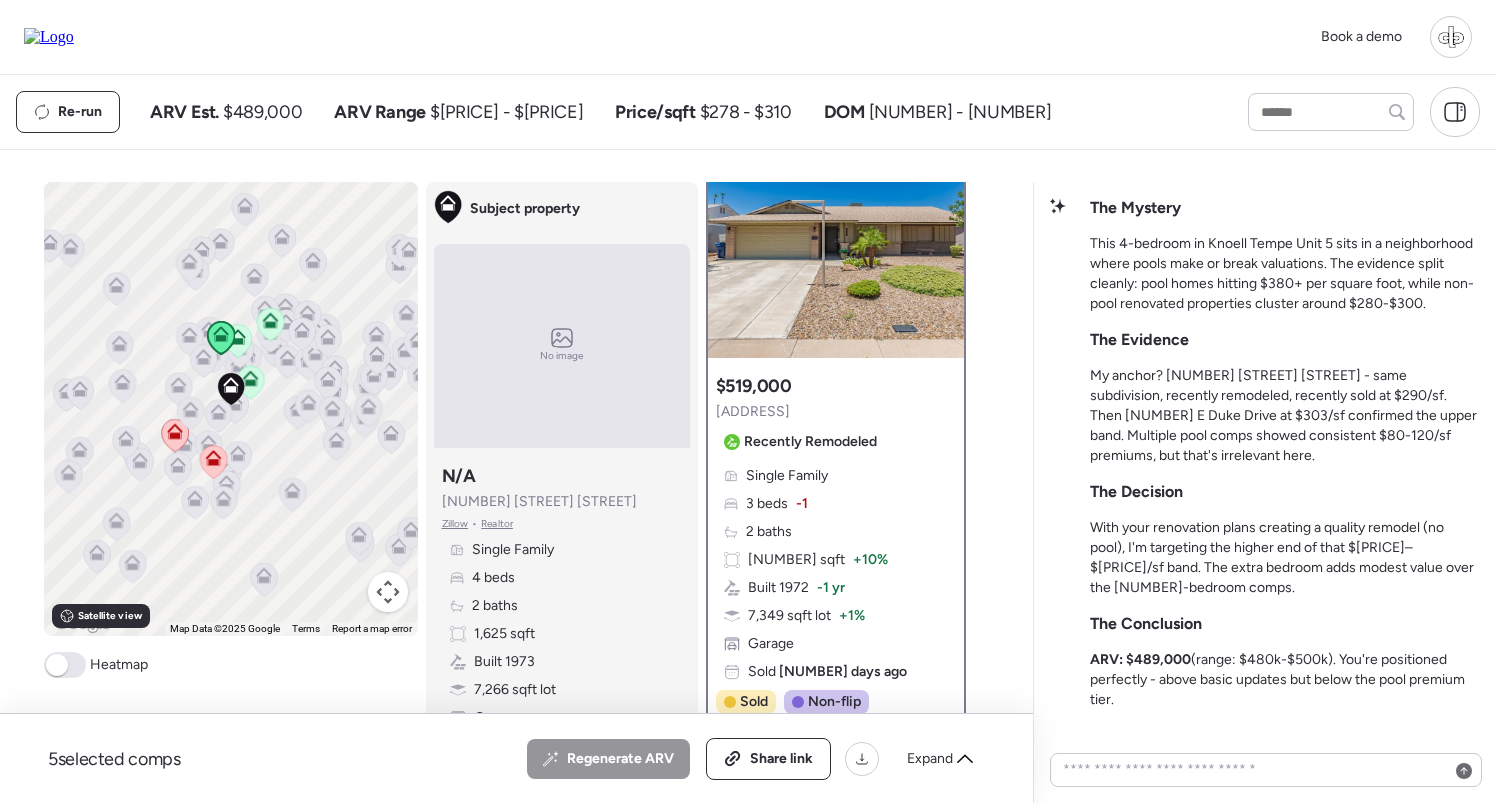 scroll, scrollTop: 138, scrollLeft: 0, axis: vertical 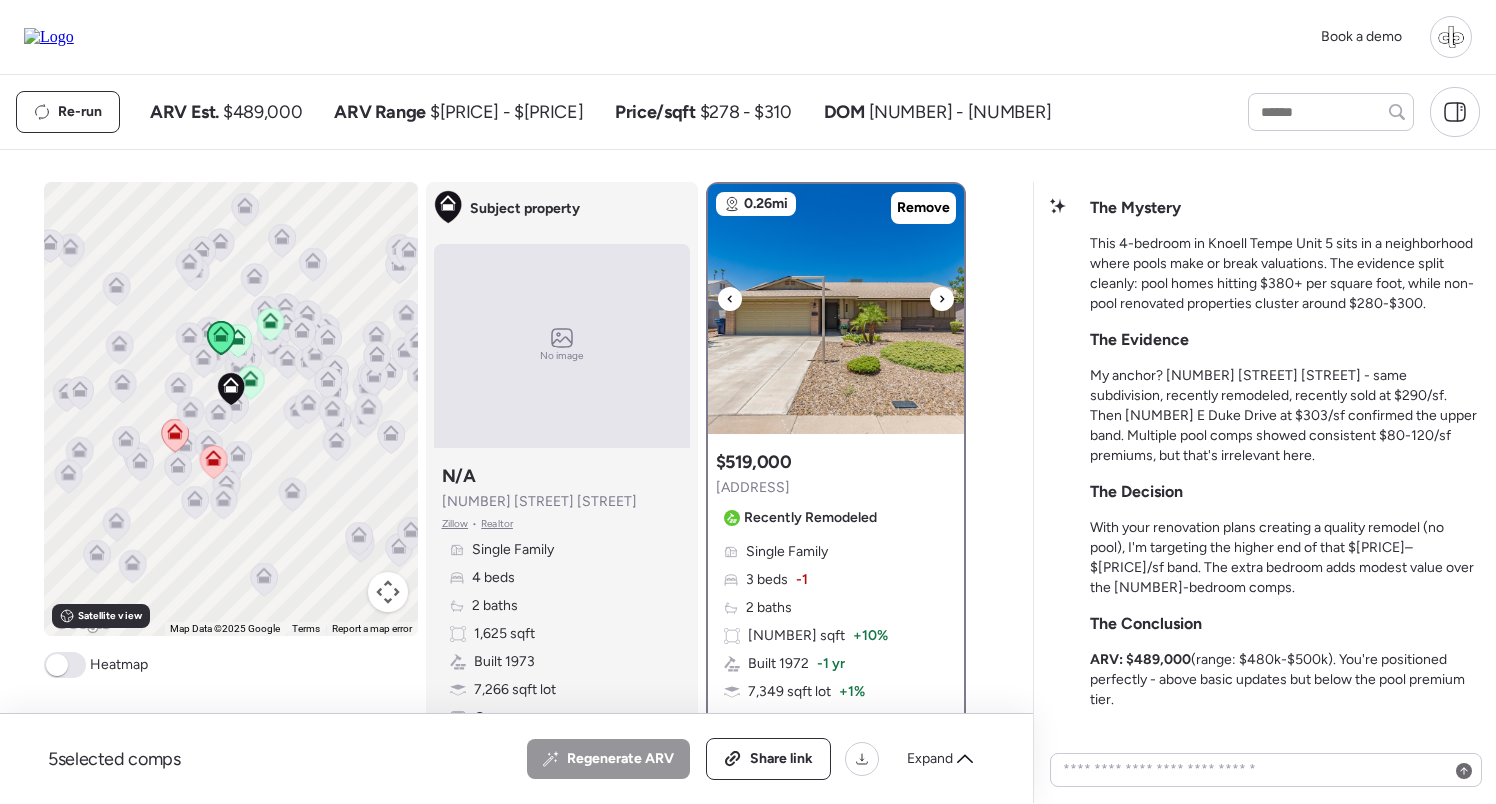 click at bounding box center [836, 309] 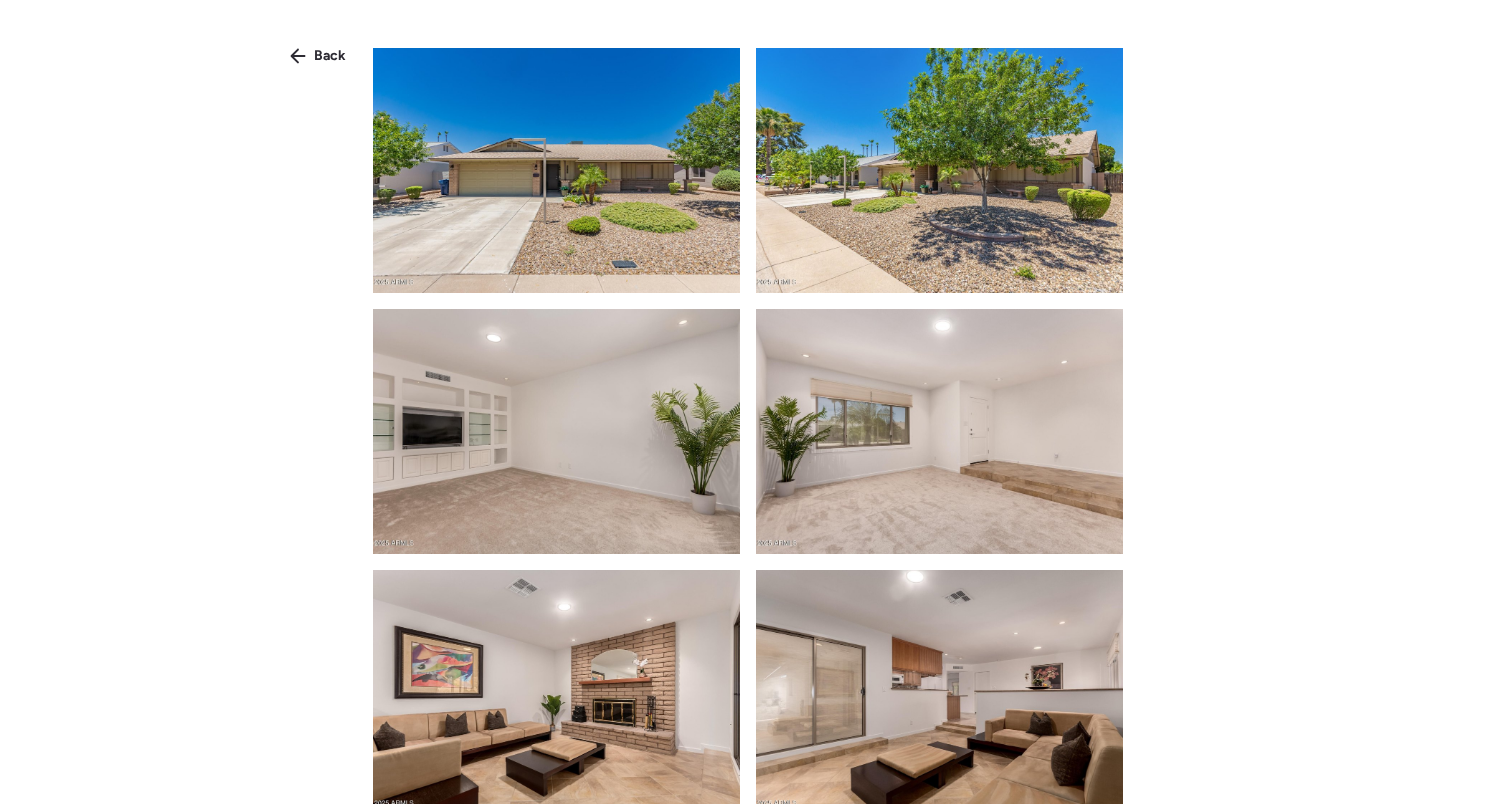 scroll, scrollTop: 0, scrollLeft: 0, axis: both 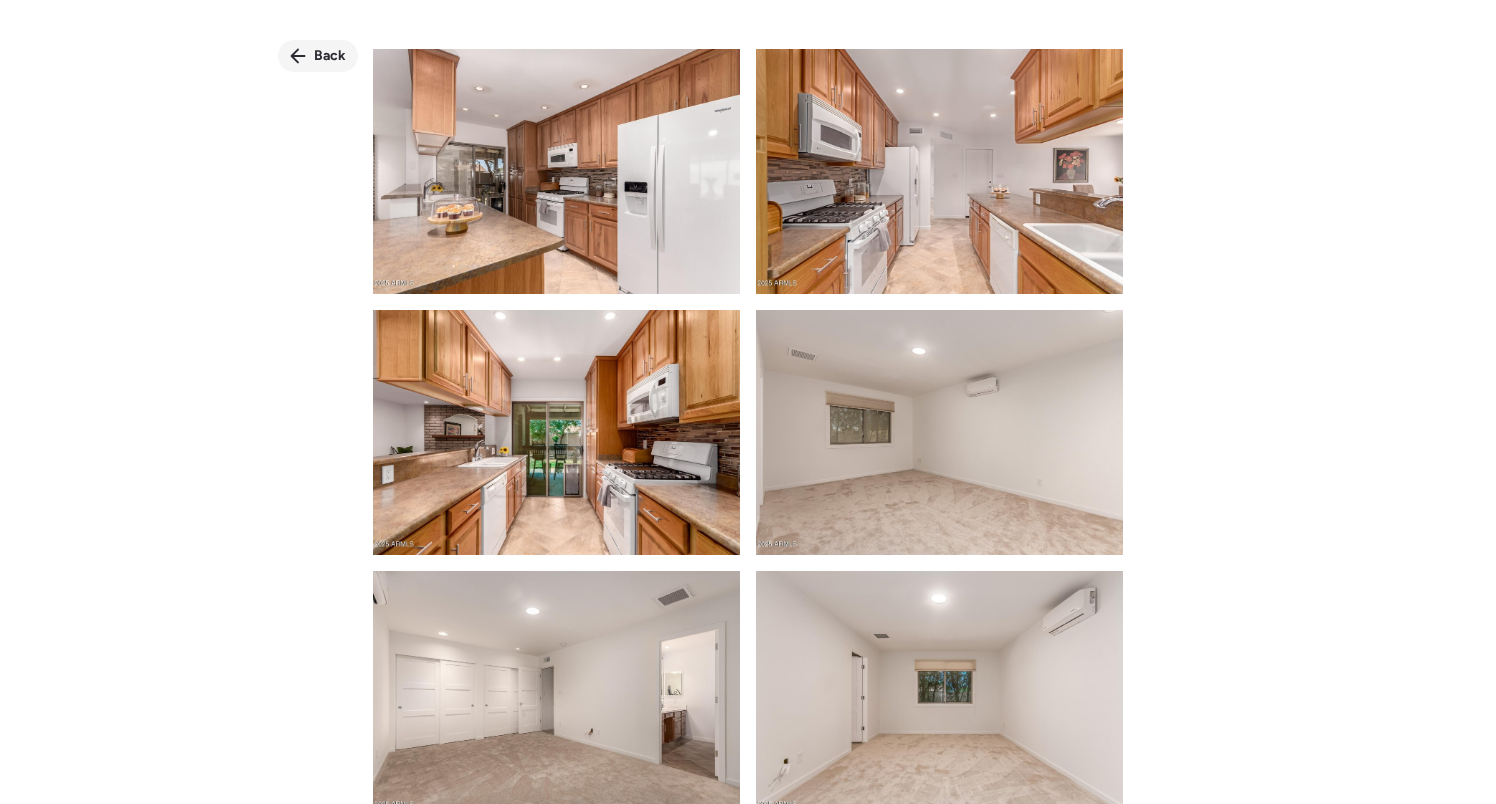 click on "Back" at bounding box center (318, 56) 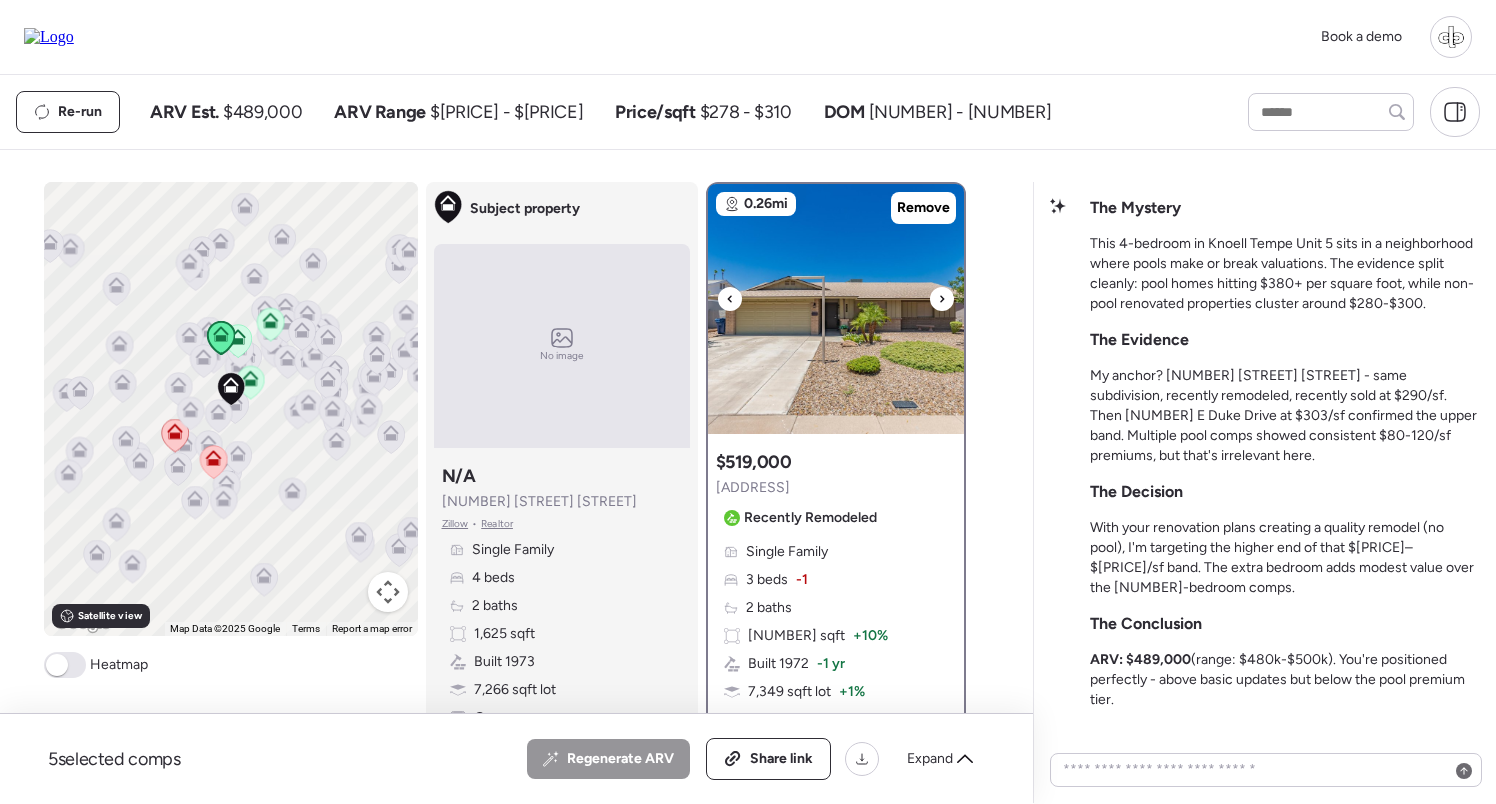 click at bounding box center [836, 309] 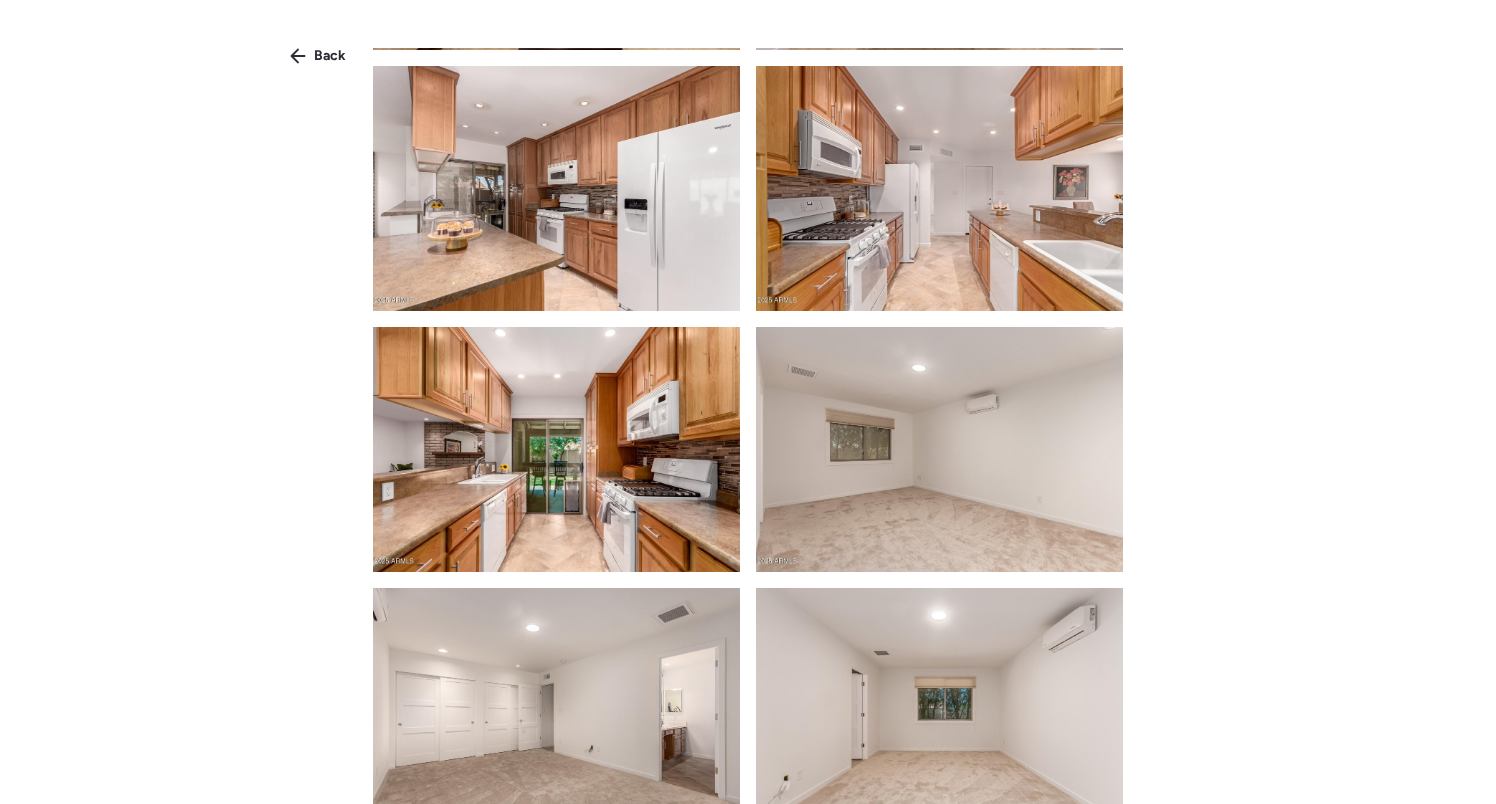 scroll, scrollTop: 1179, scrollLeft: 0, axis: vertical 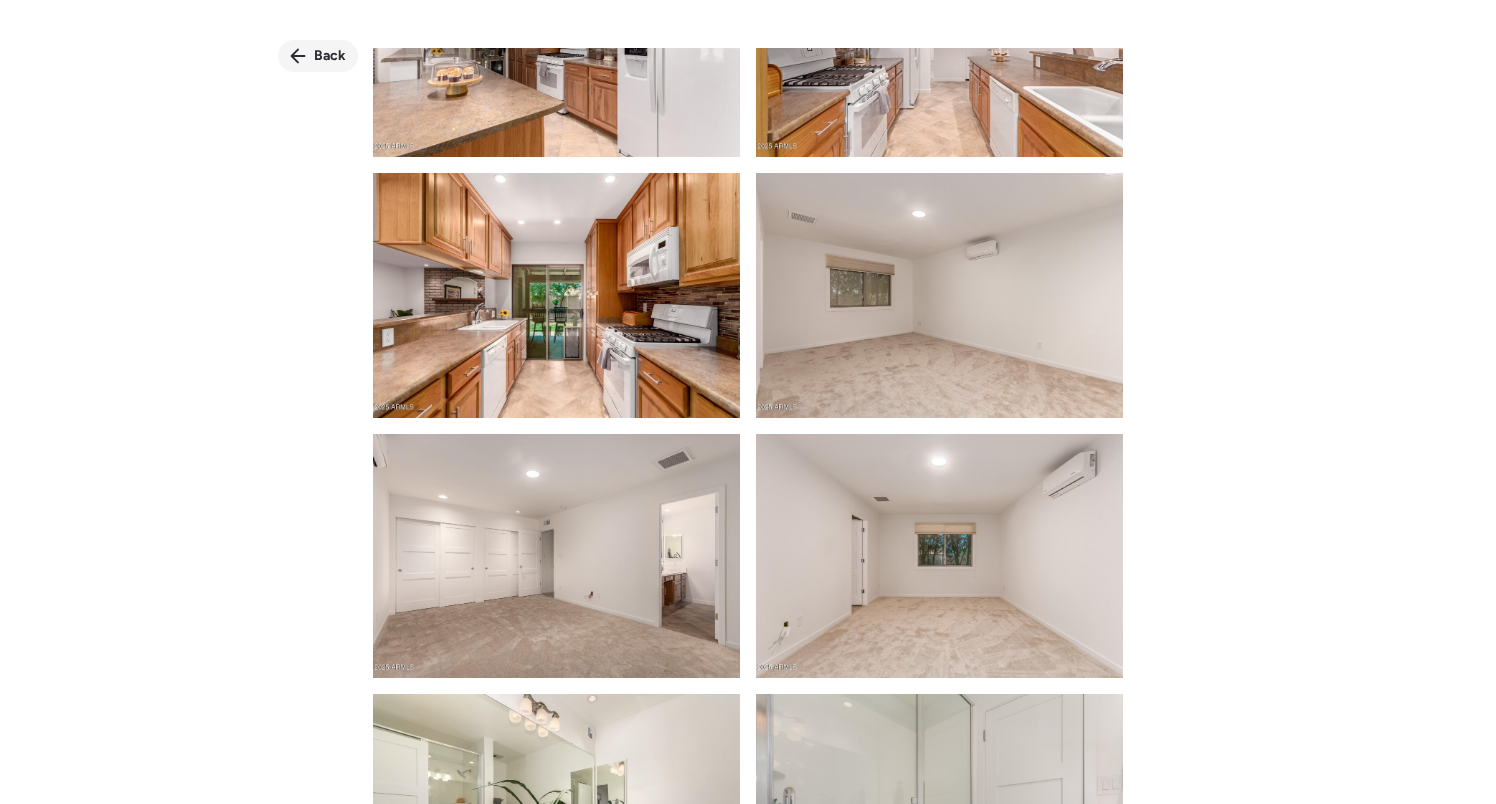 click on "Back" at bounding box center (330, 56) 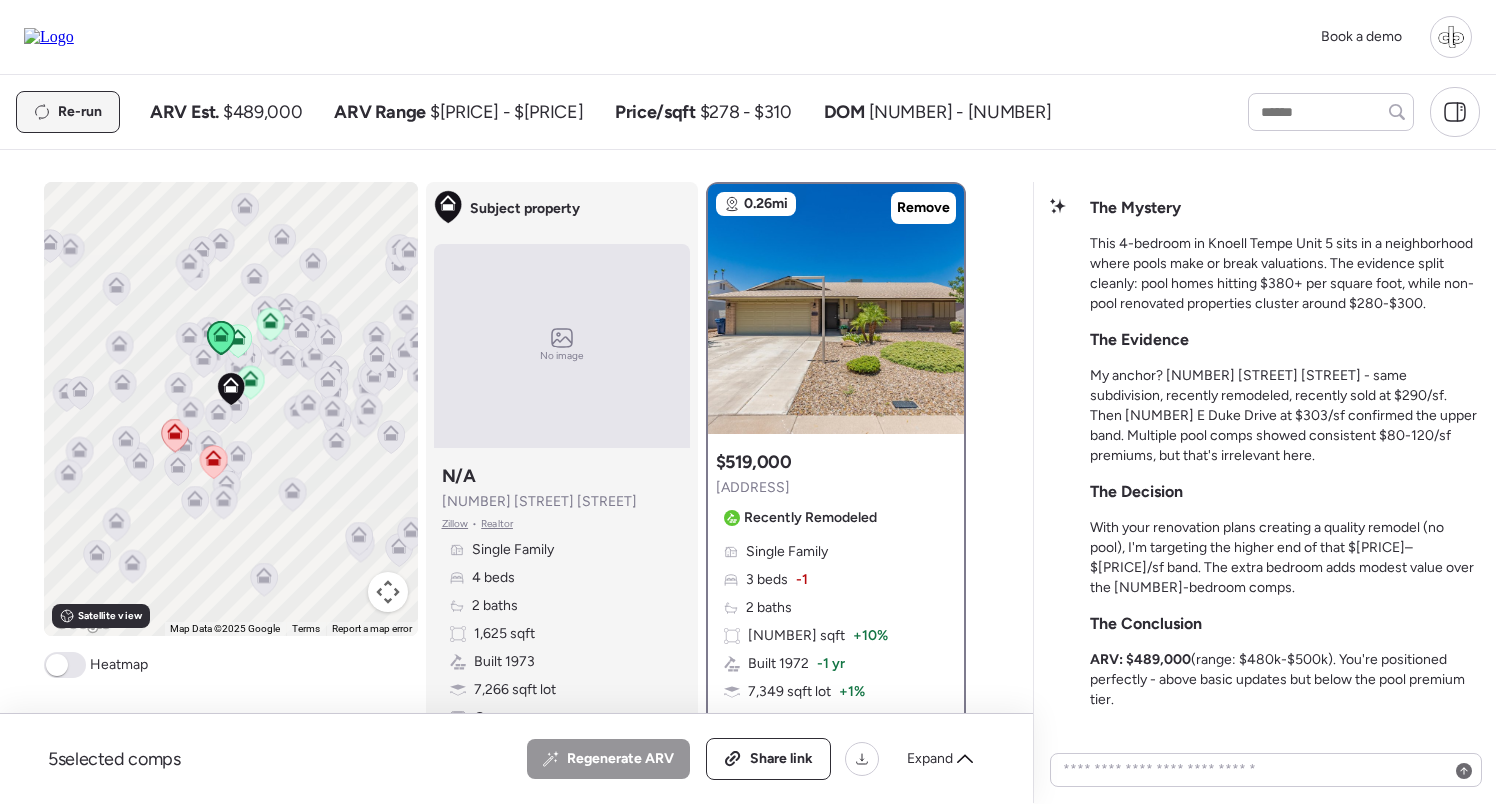 click on "Re-run" at bounding box center [80, 112] 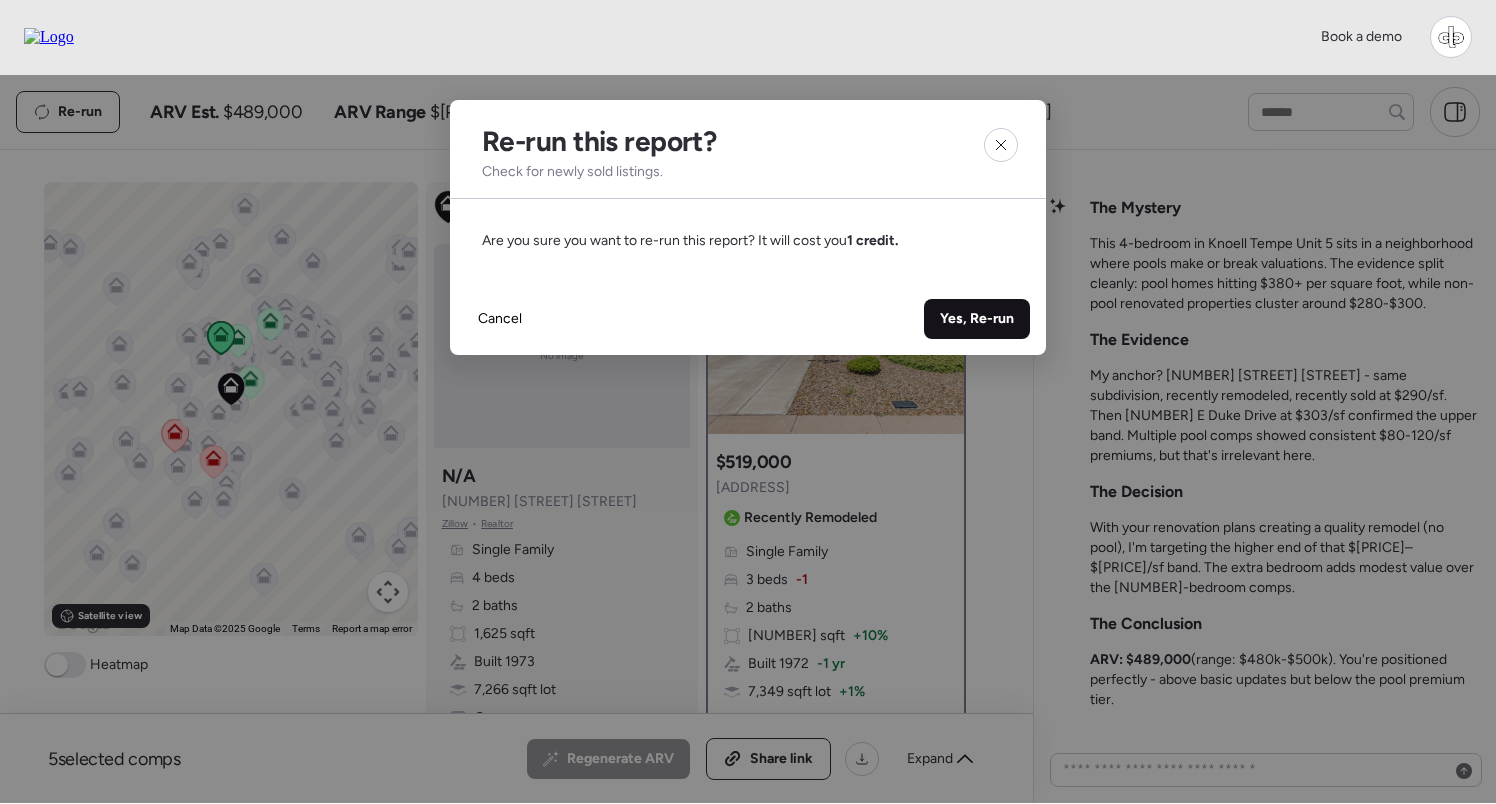 click on "Yes, Re-run" at bounding box center (977, 319) 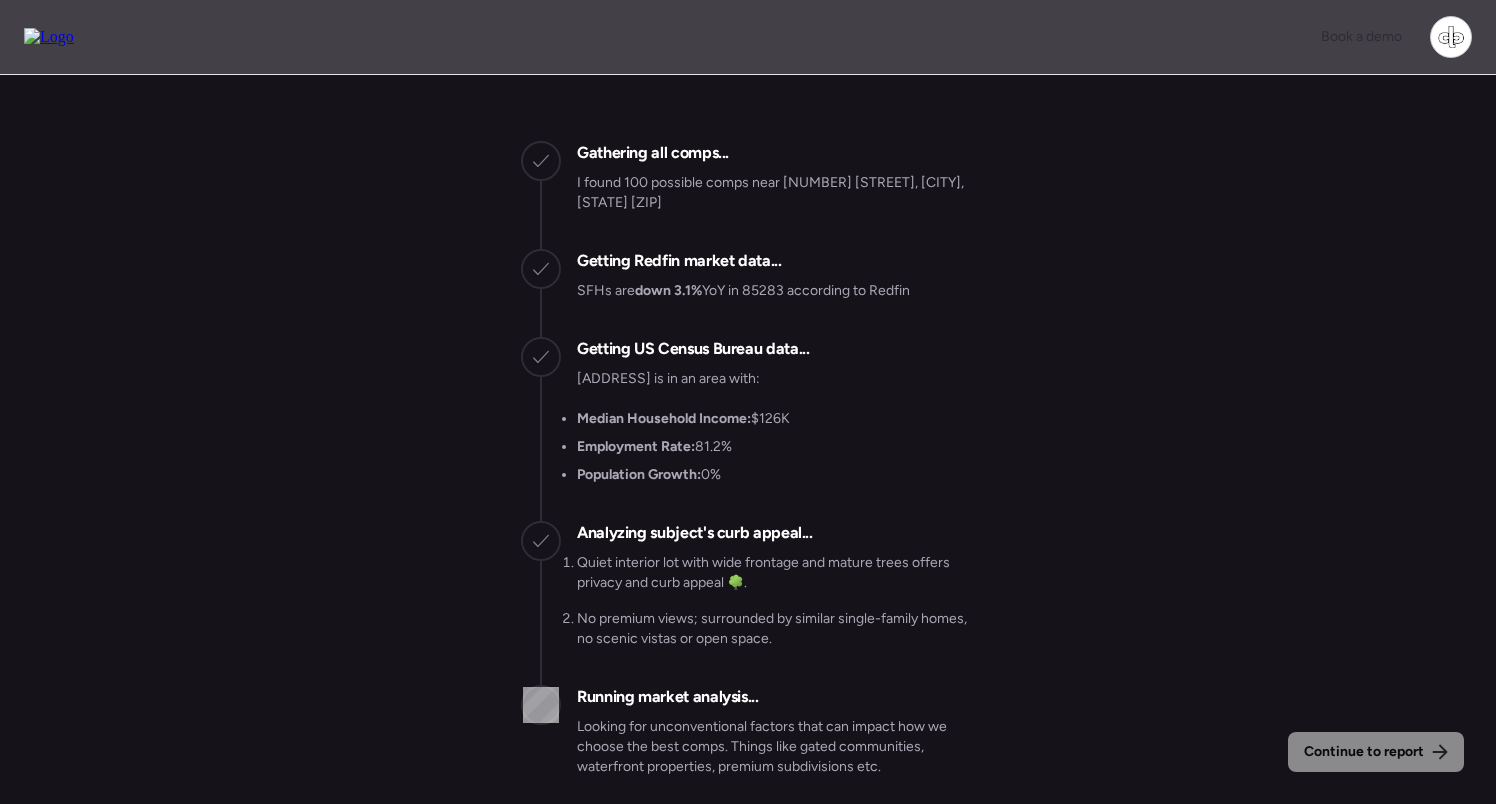 click on "Continue to report Gathering all comps... I found [NUMBER] possible comps near [ADDRESS]
Getting Redfin market data... SFHs are  down [NUMBER]%  YoY in [POSTAL_CODE] according to Redfin
Getting US Census Bureau data... [ADDRESS] is in an area with:
Median Household Income:  $[PRICE]K
Employment Rate:  [NUMBER]%
Population Growth:  [NUMBER]%
Analyzing subject's curb appeal...
Quiet interior lot with wide frontage and mature trees offers privacy and curb appeal 🌳.
No premium views; surrounded by similar single-family homes, no scenic vistas or open space.
Running market analysis... Looking for unconventional factors that can impact how we choose the best comps. Things like gated communities, waterfront properties, premium subdivisions etc." at bounding box center (748, 442) 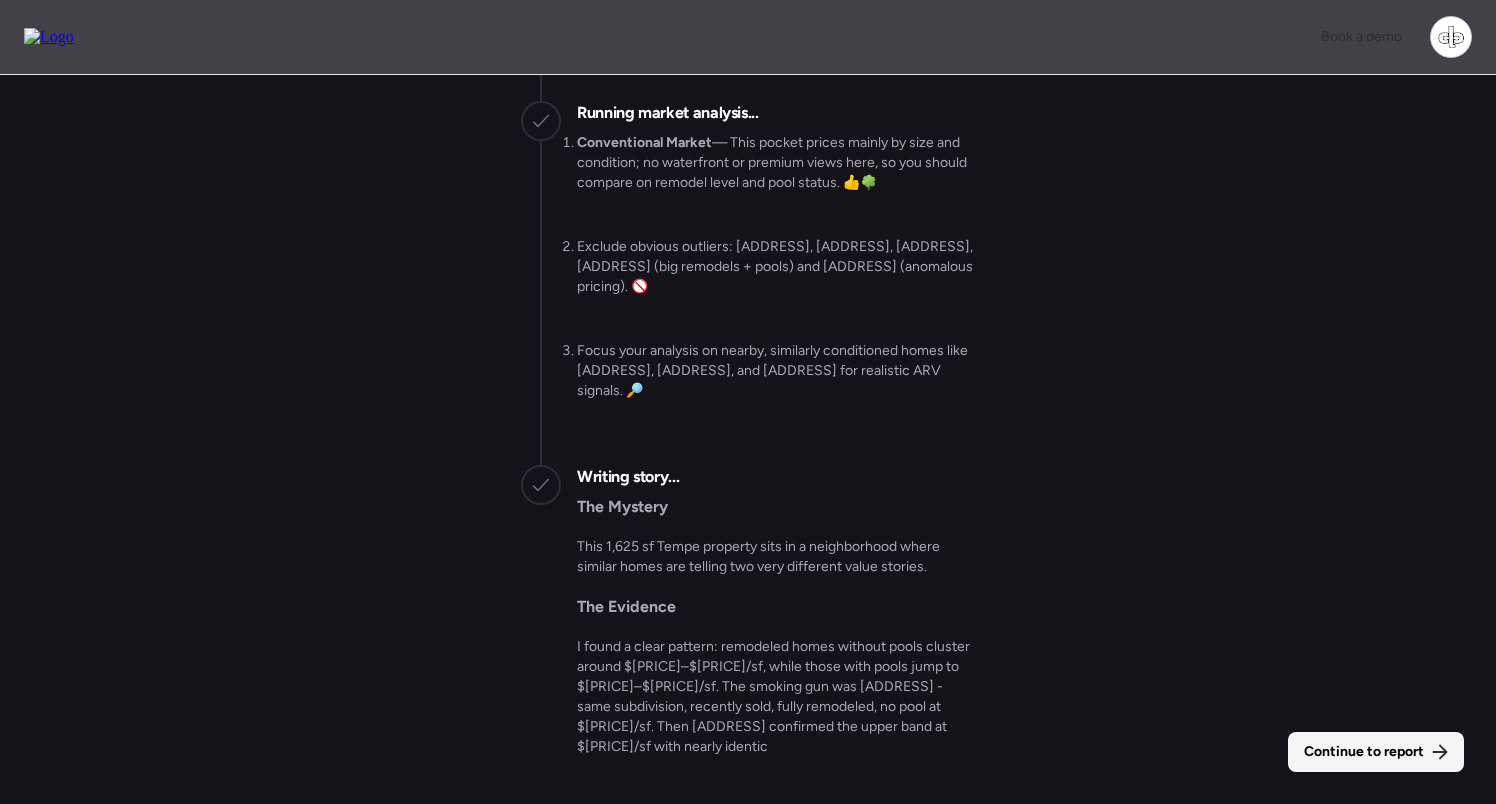 click on "Continue to report" at bounding box center (1376, 752) 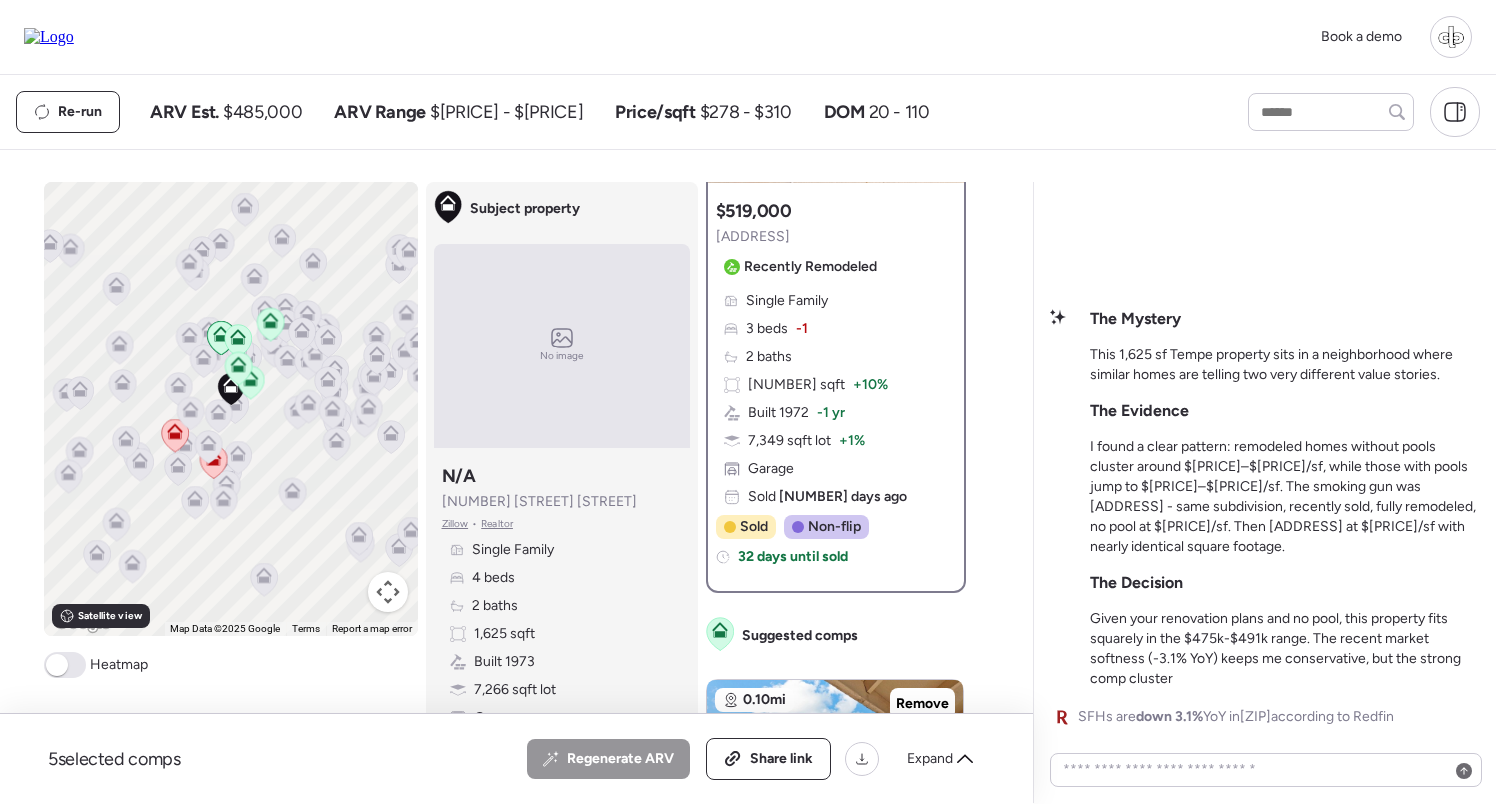scroll, scrollTop: 254, scrollLeft: 0, axis: vertical 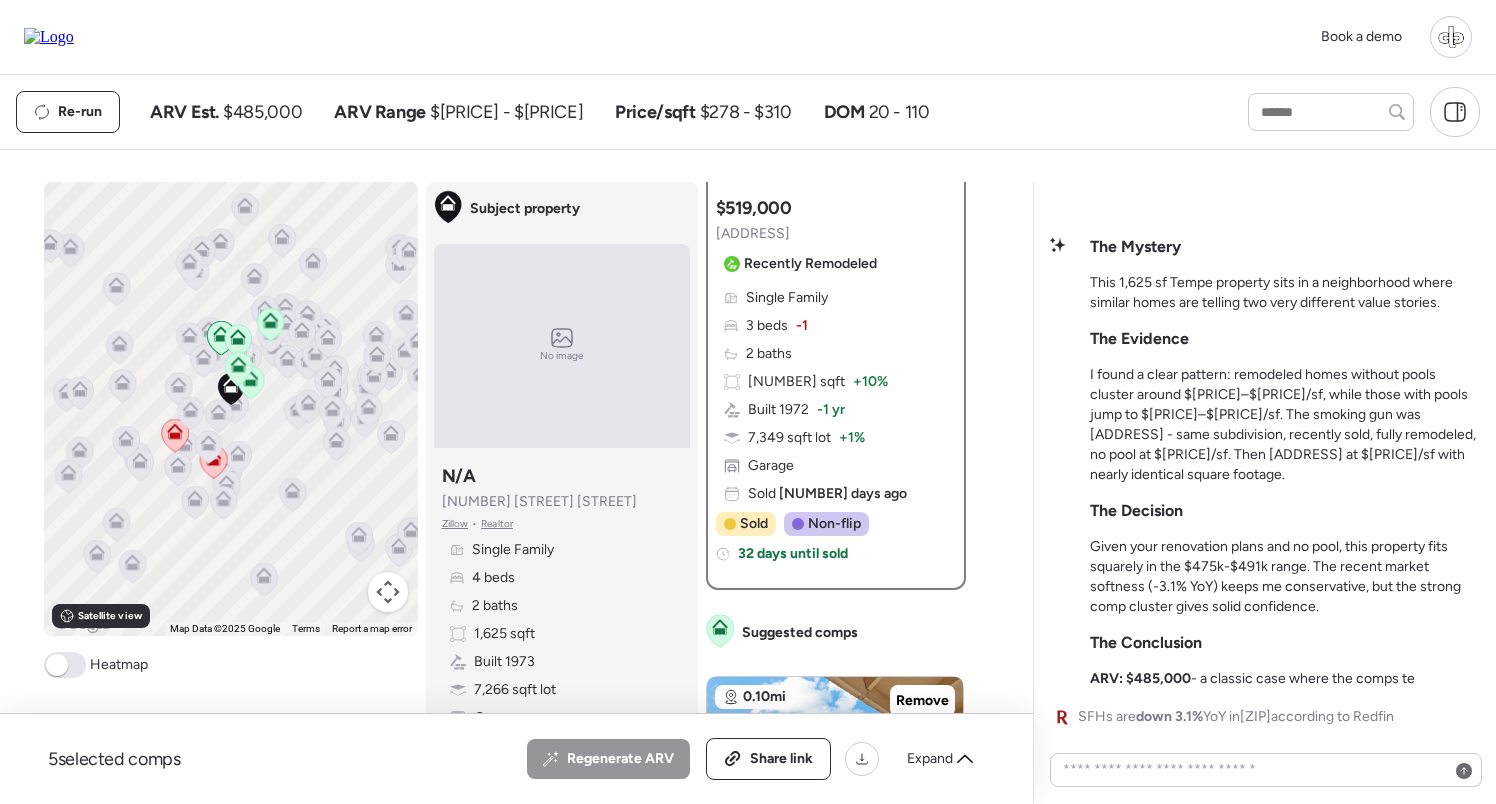 click 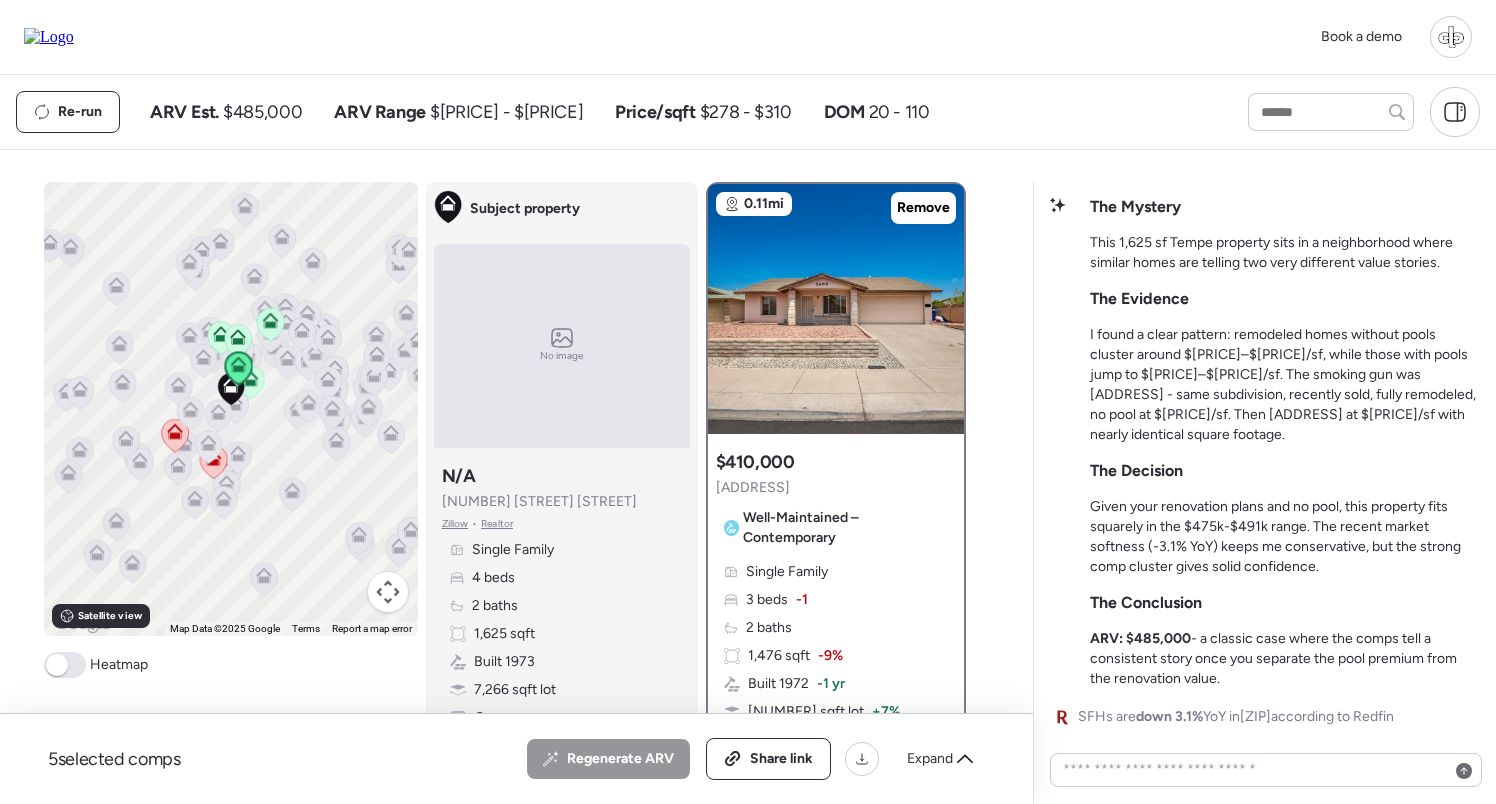 scroll, scrollTop: 159, scrollLeft: 0, axis: vertical 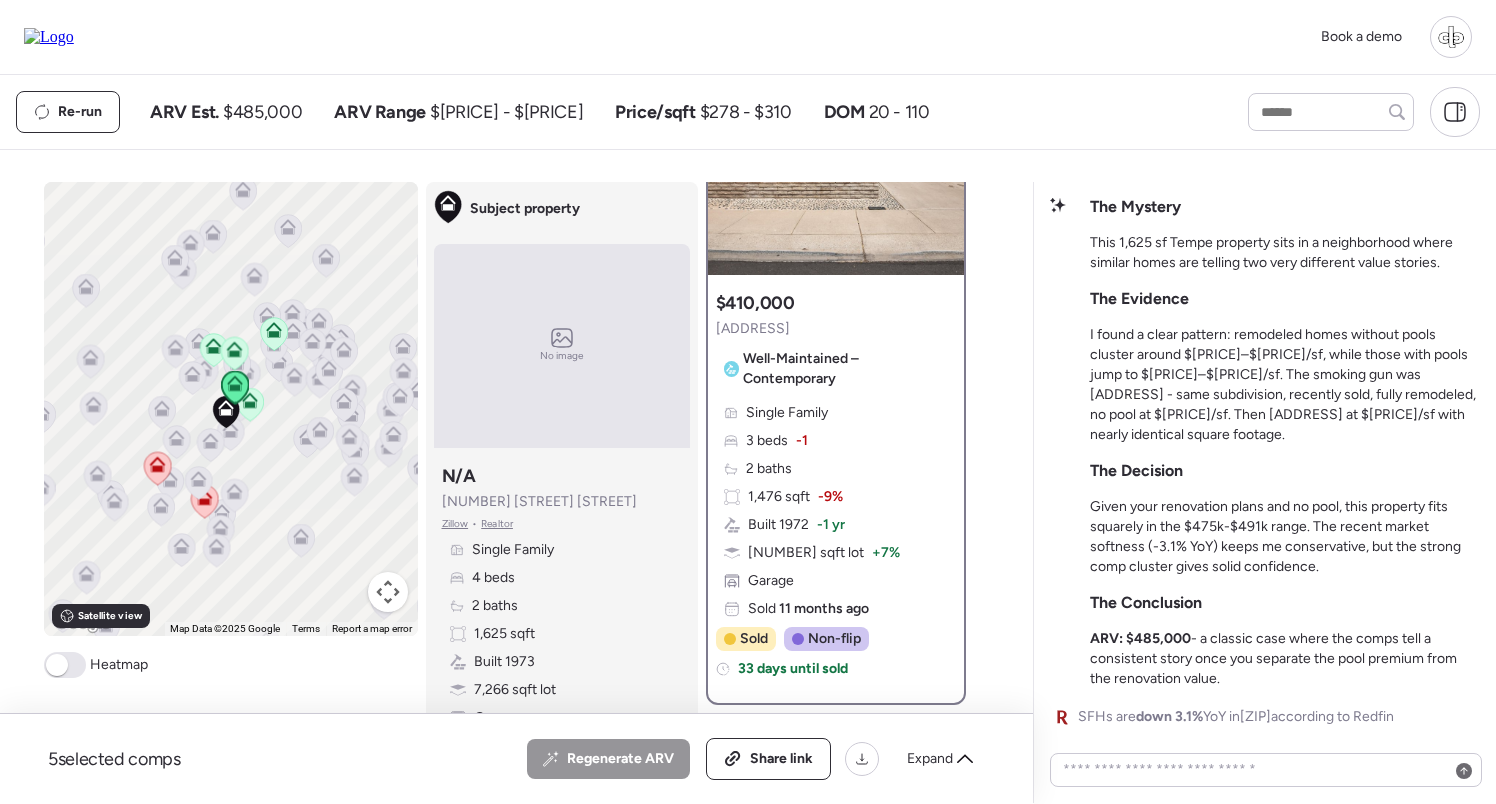 click 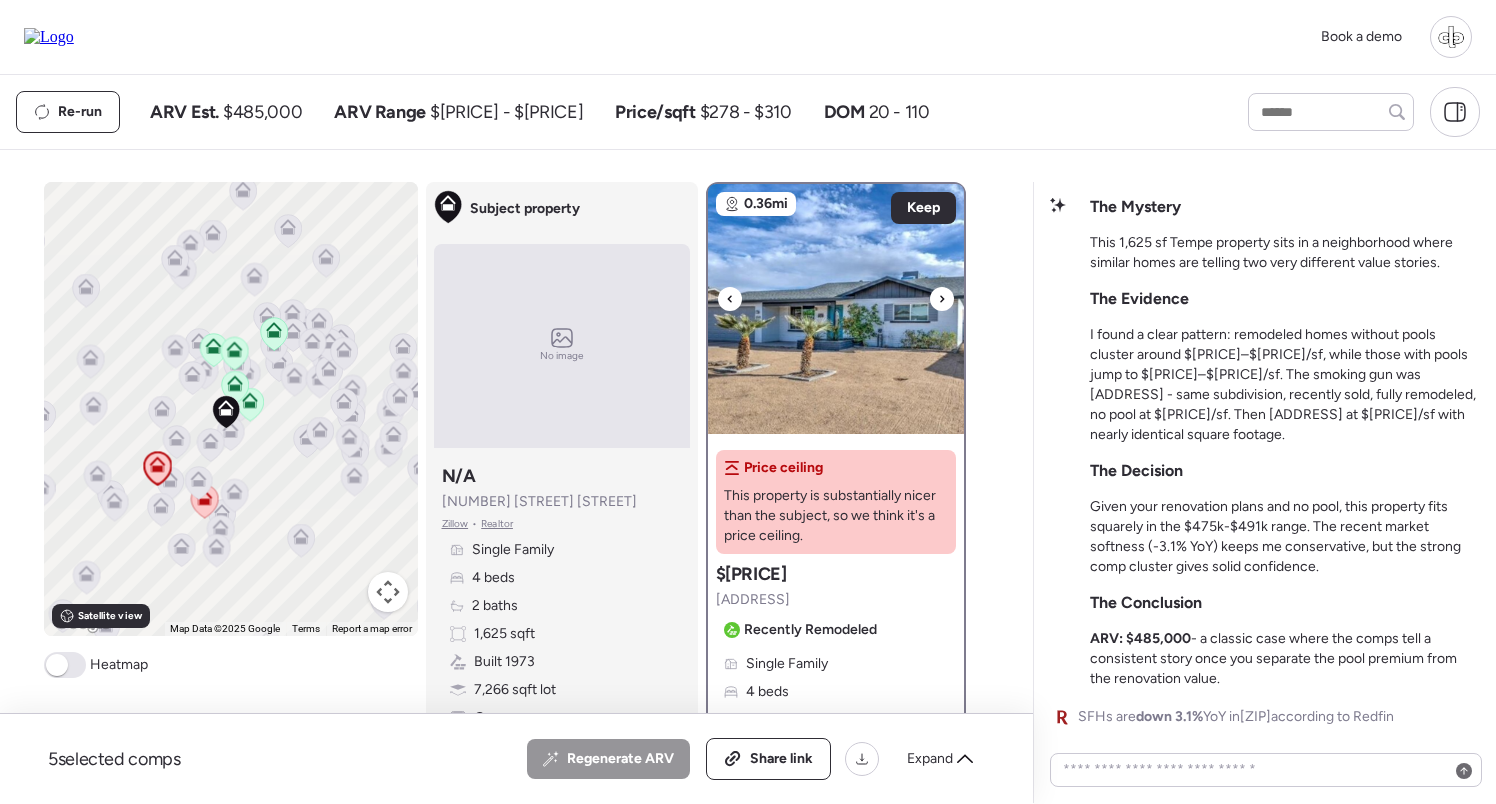 scroll, scrollTop: 7, scrollLeft: 0, axis: vertical 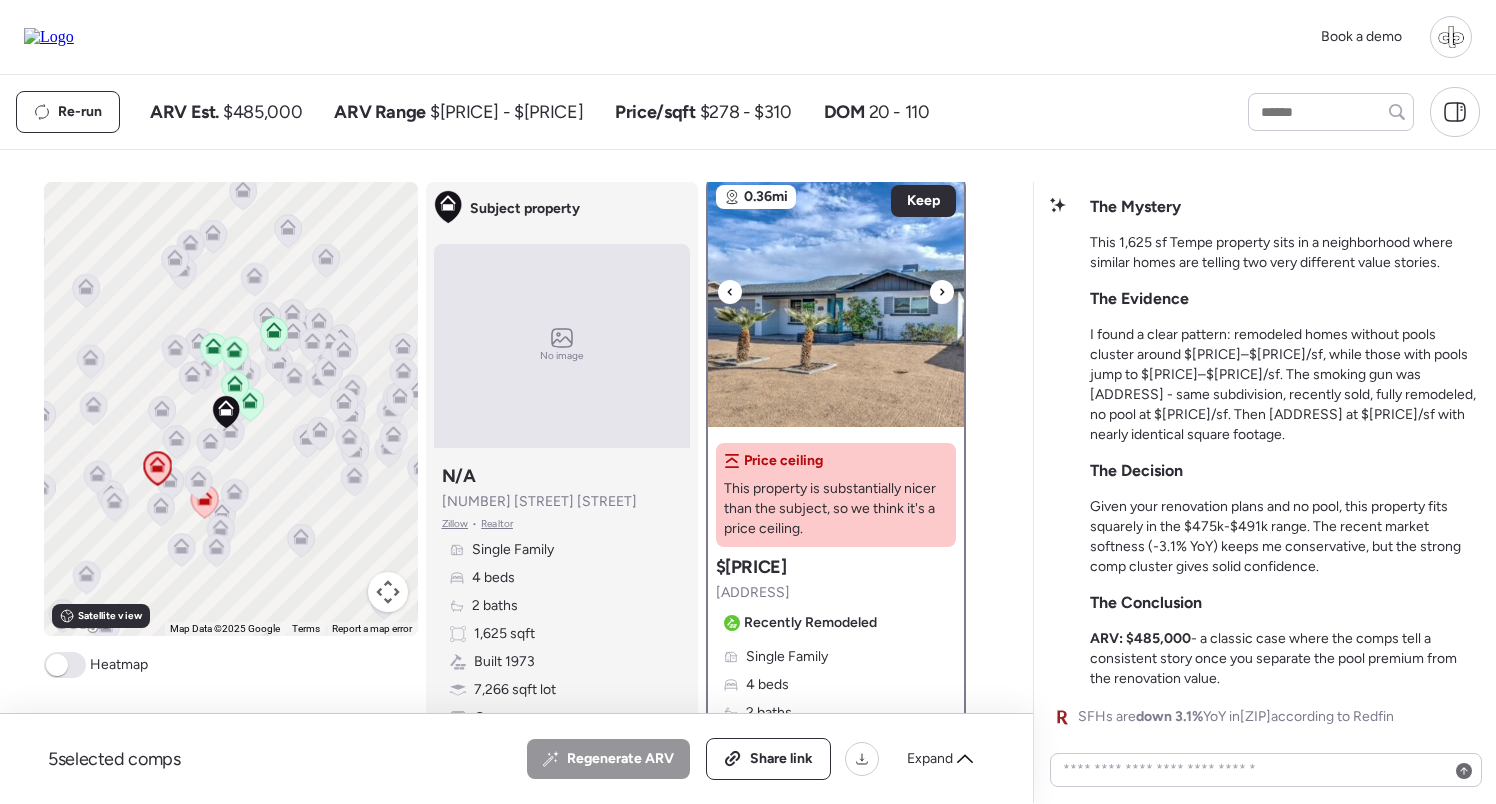 click at bounding box center (836, 302) 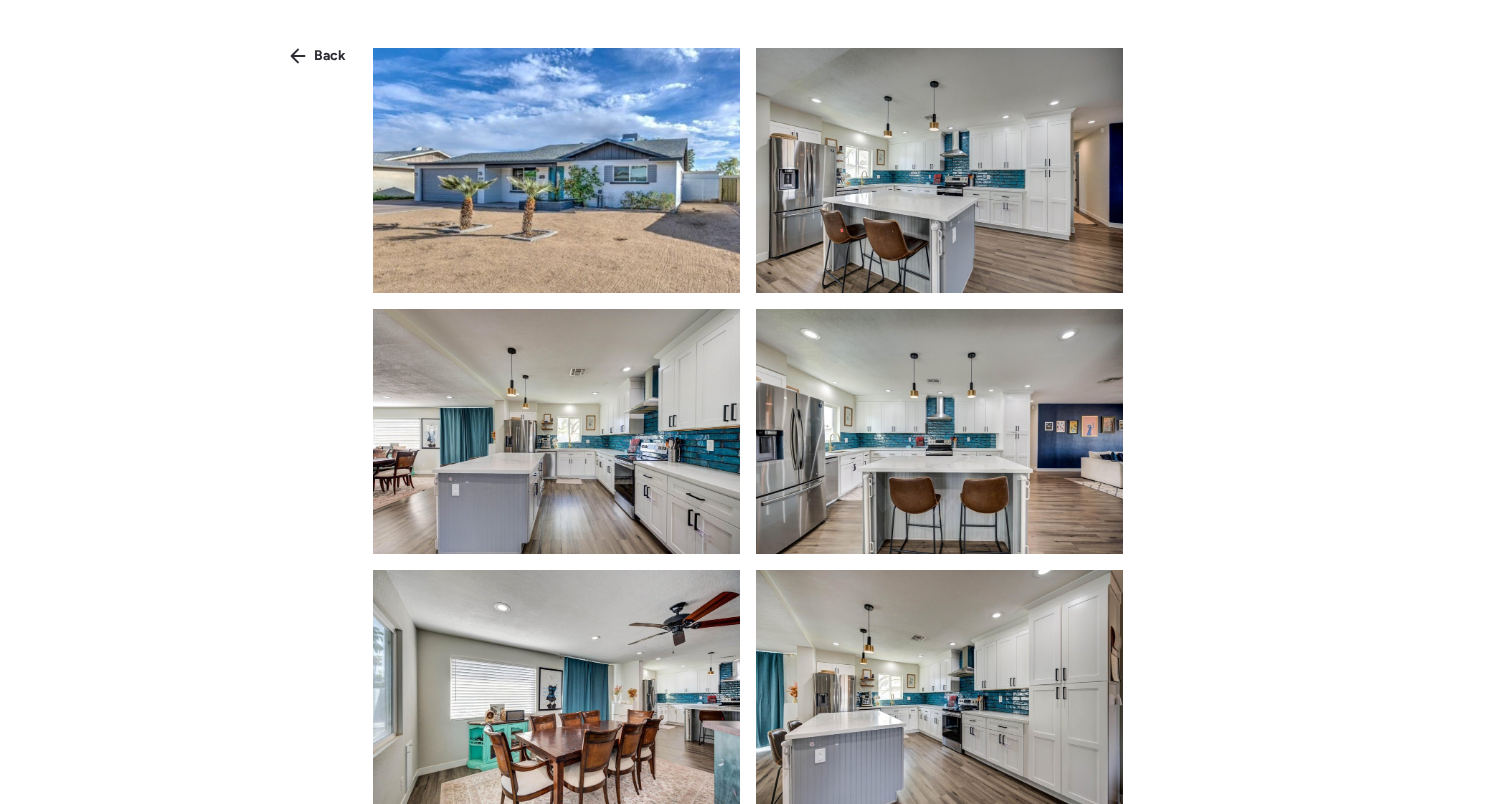 scroll, scrollTop: 0, scrollLeft: 0, axis: both 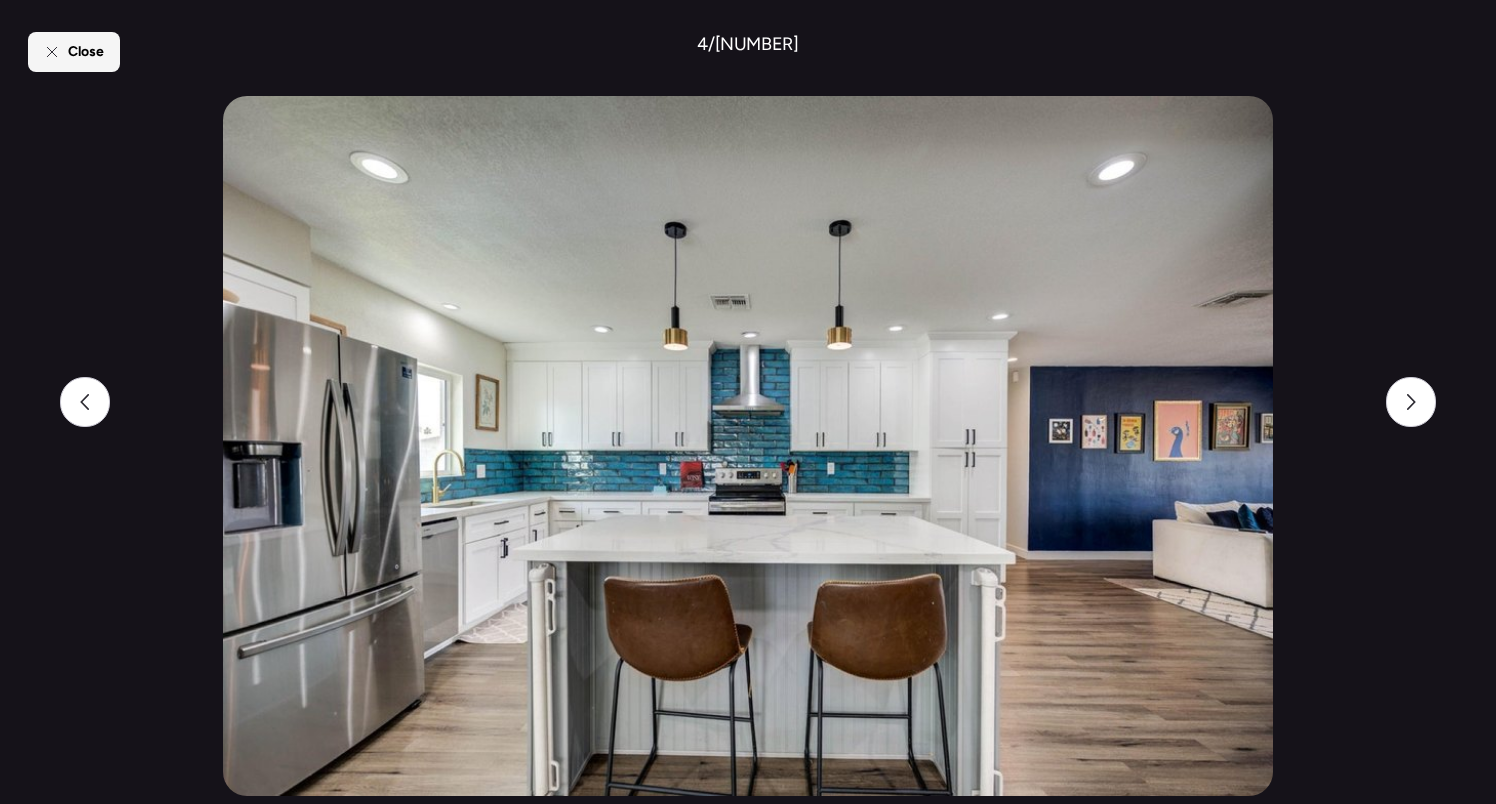 click on "Close" at bounding box center (74, 52) 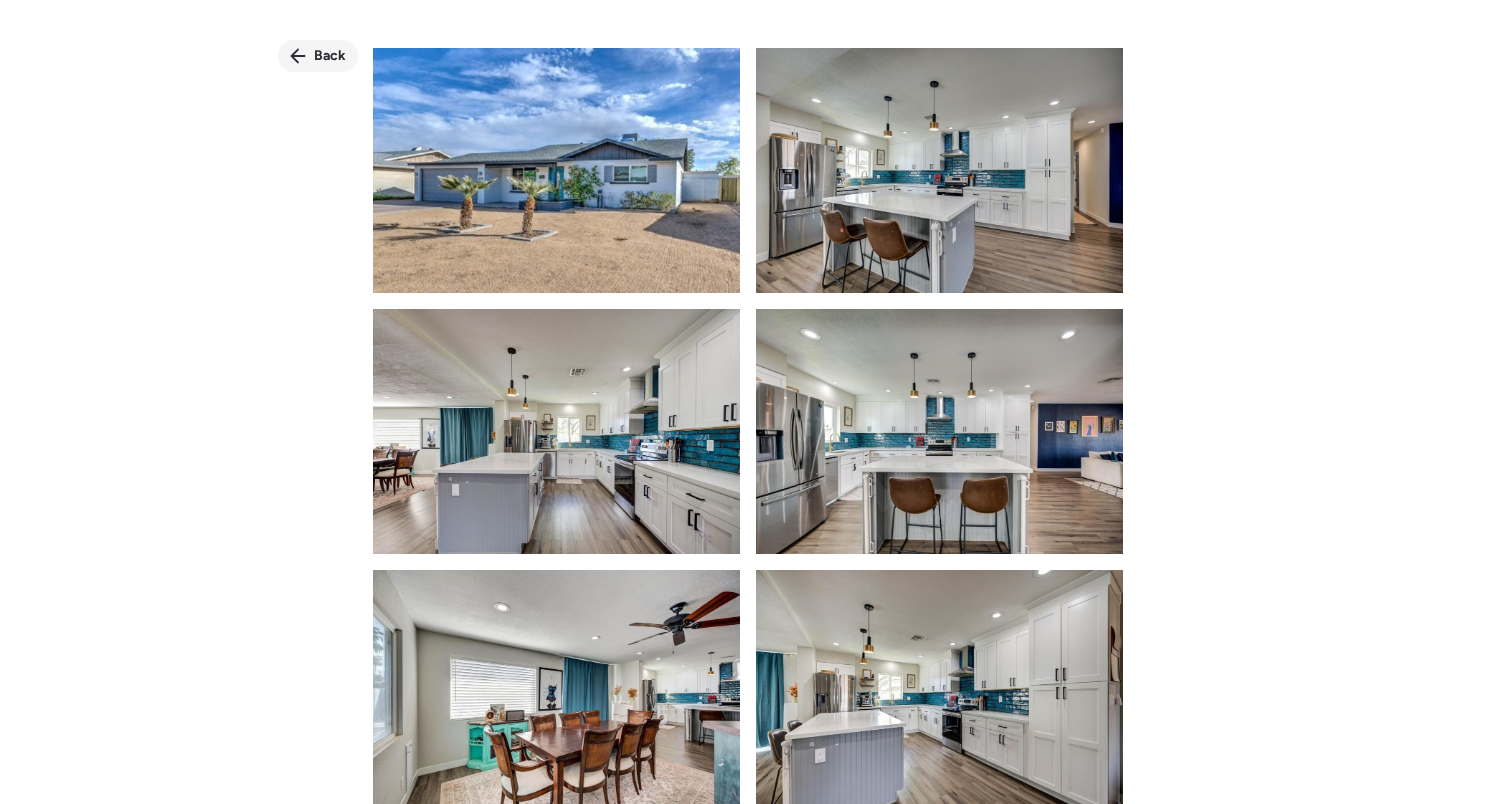click 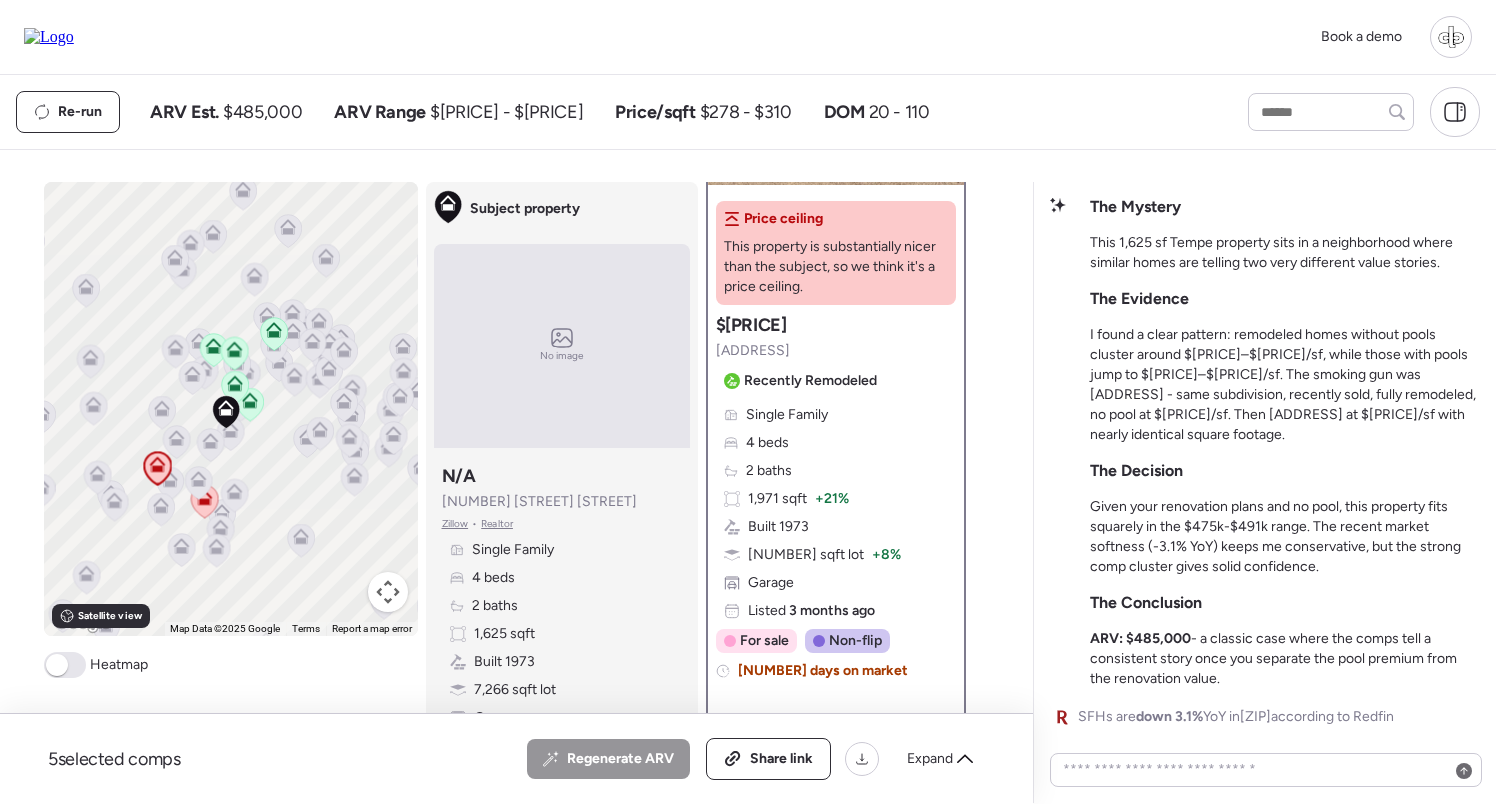 scroll, scrollTop: 254, scrollLeft: 0, axis: vertical 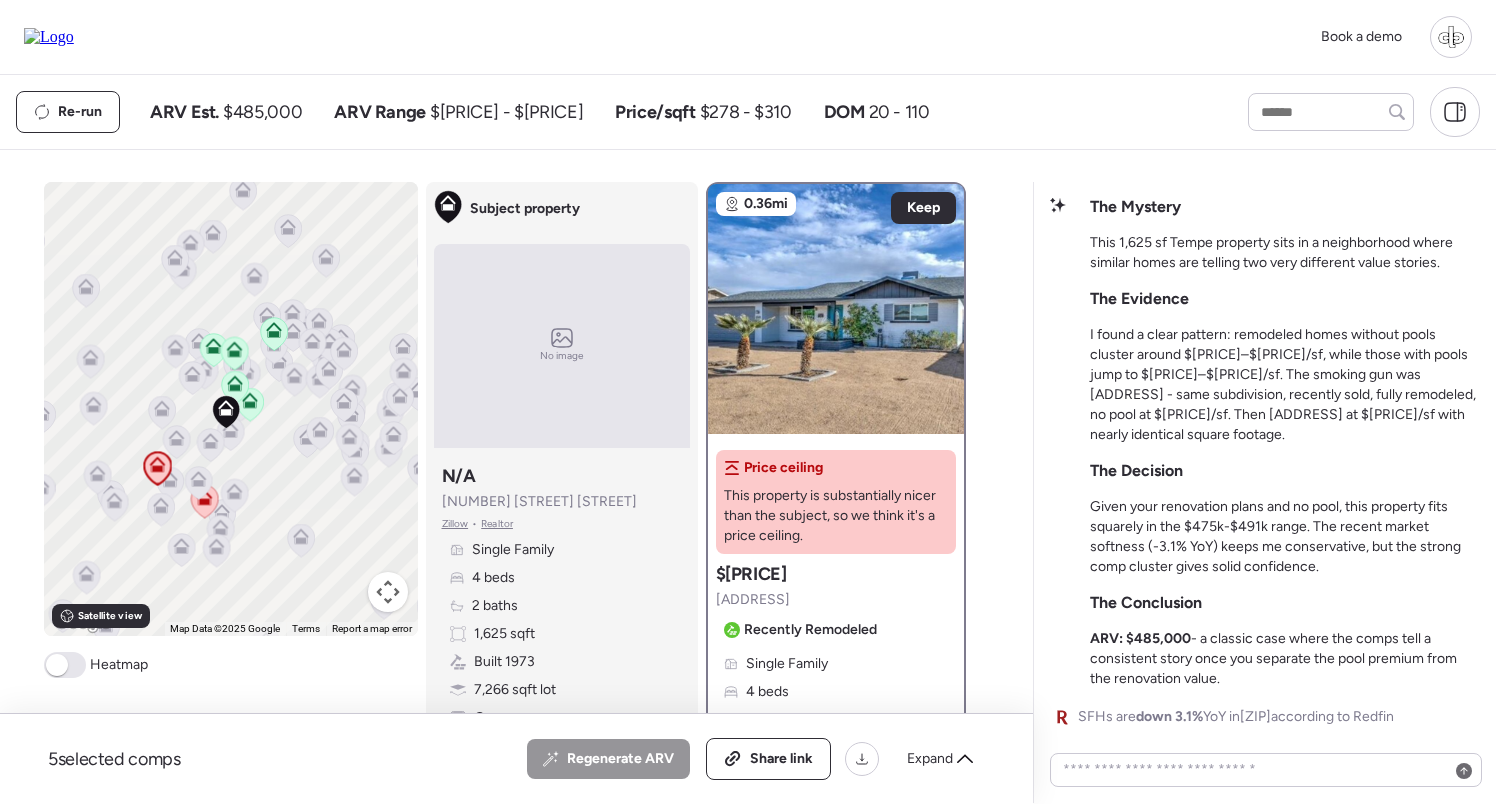 click 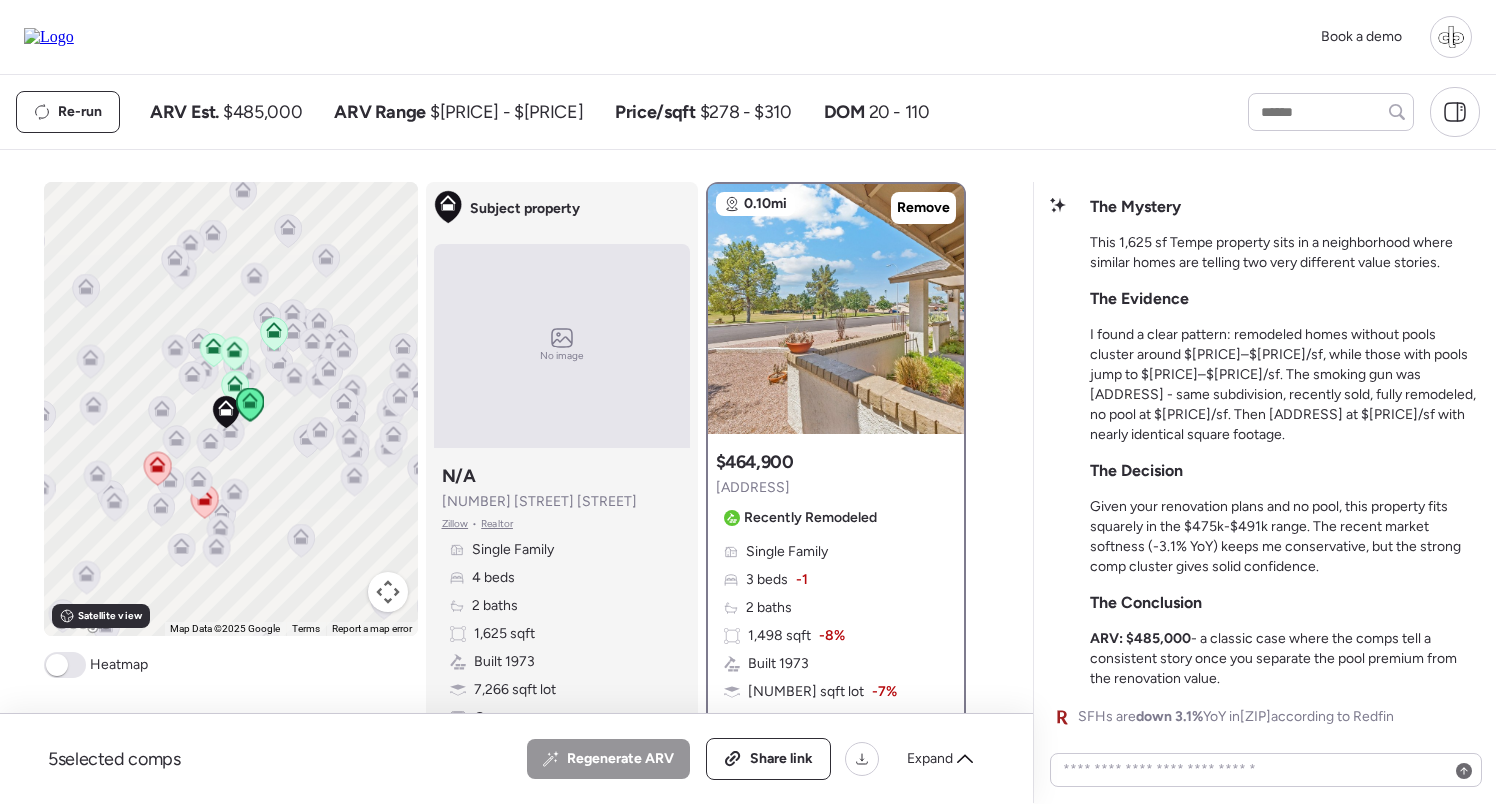 click 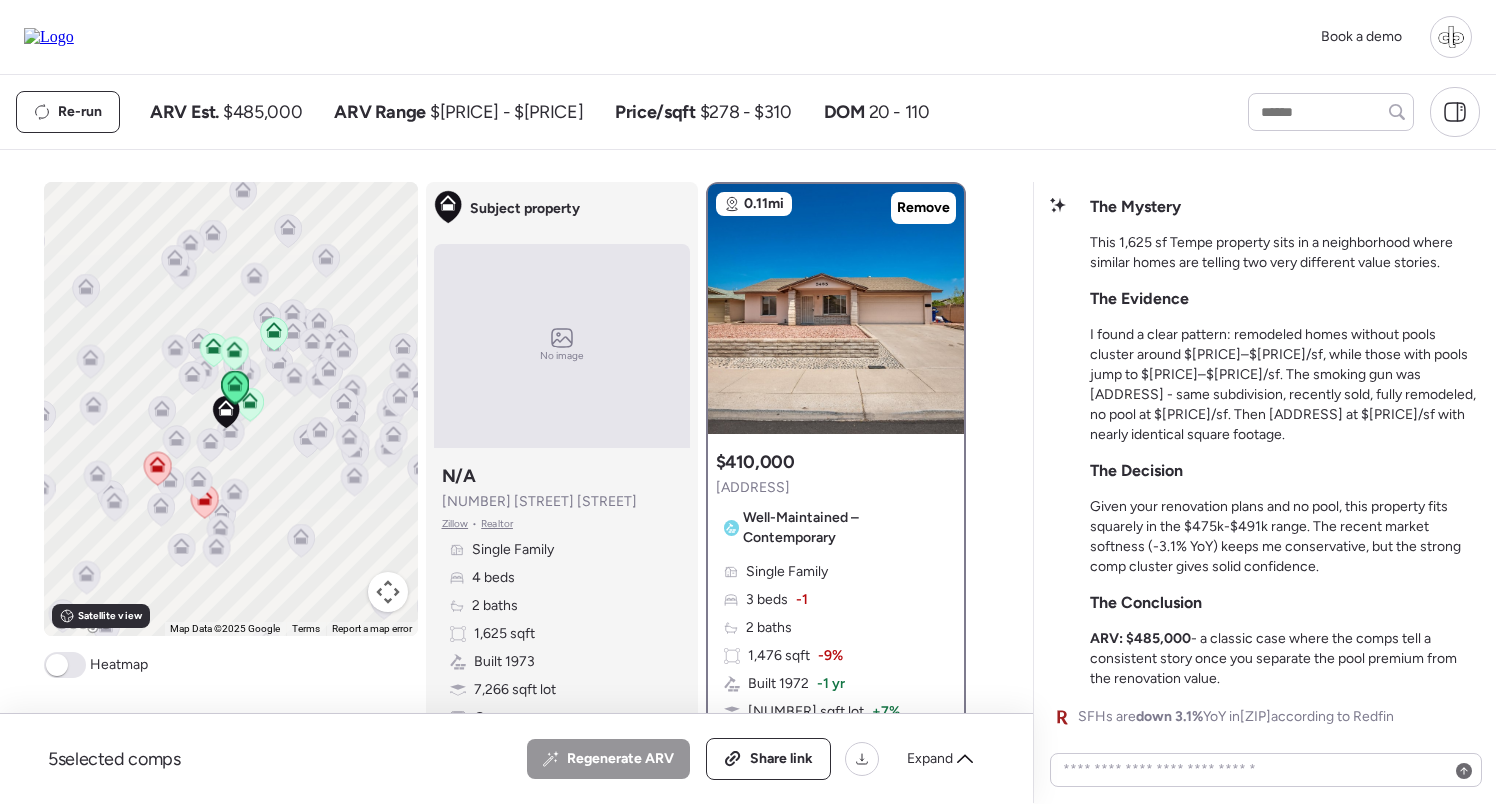 click 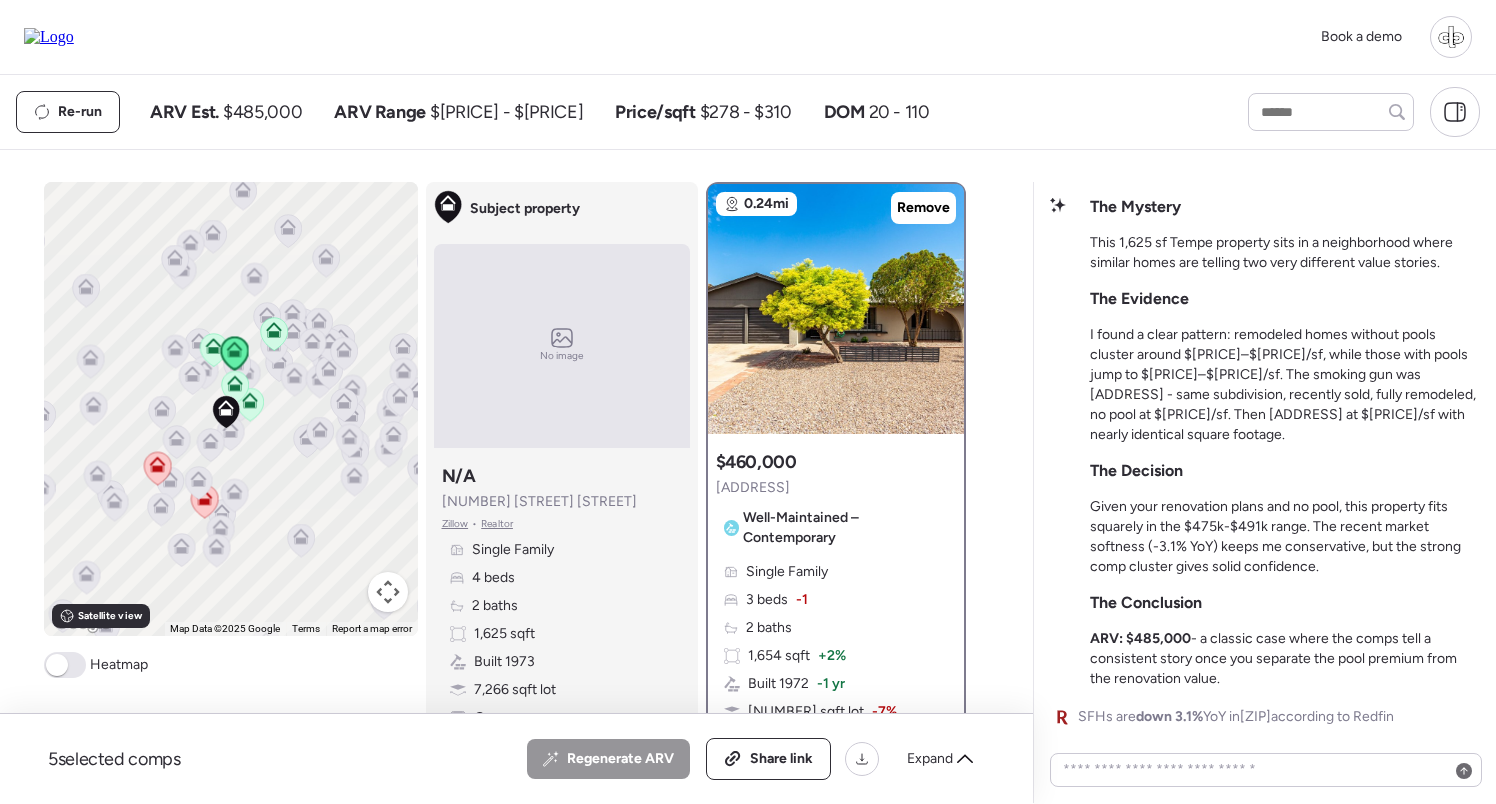 click 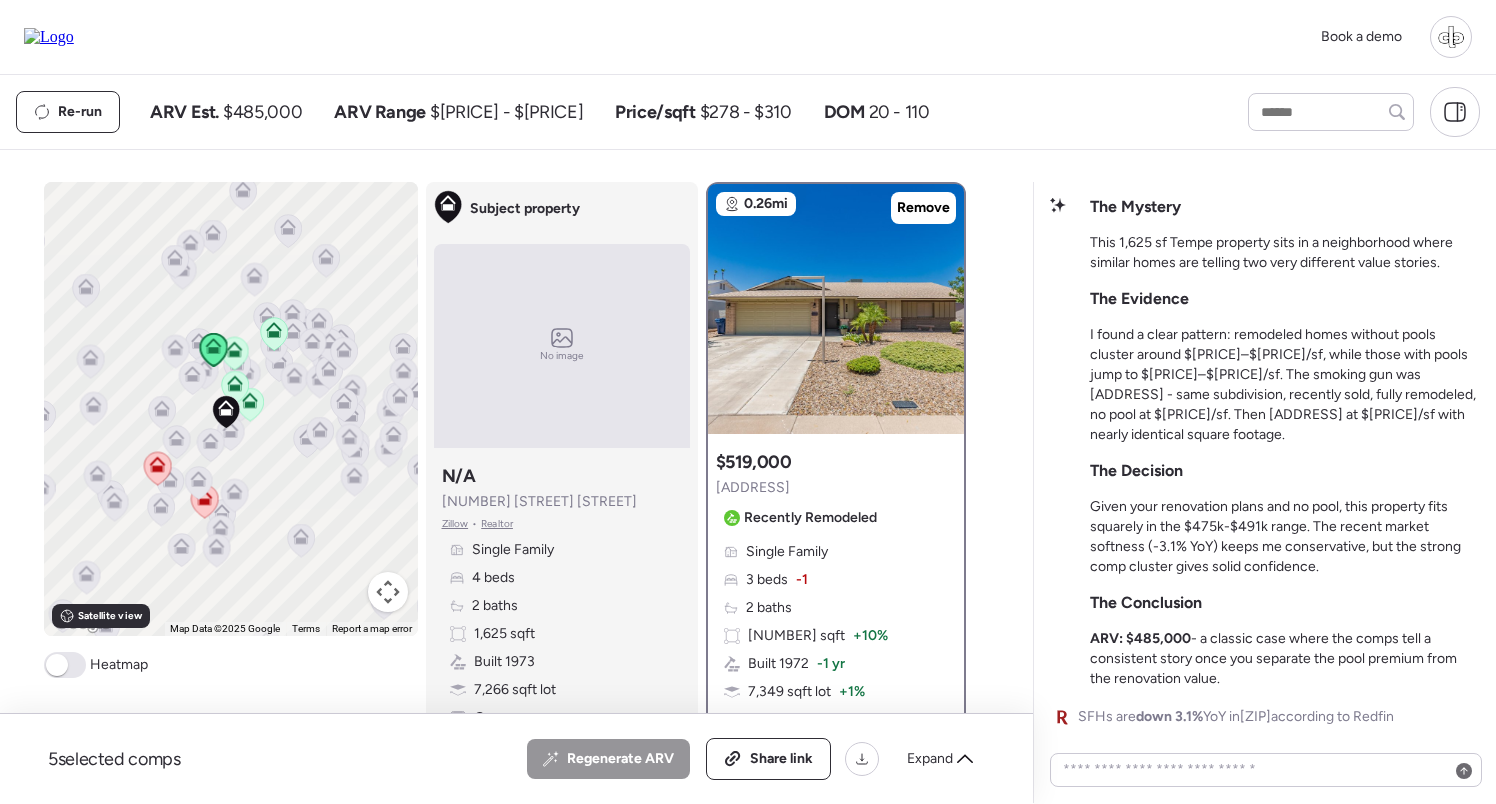 click 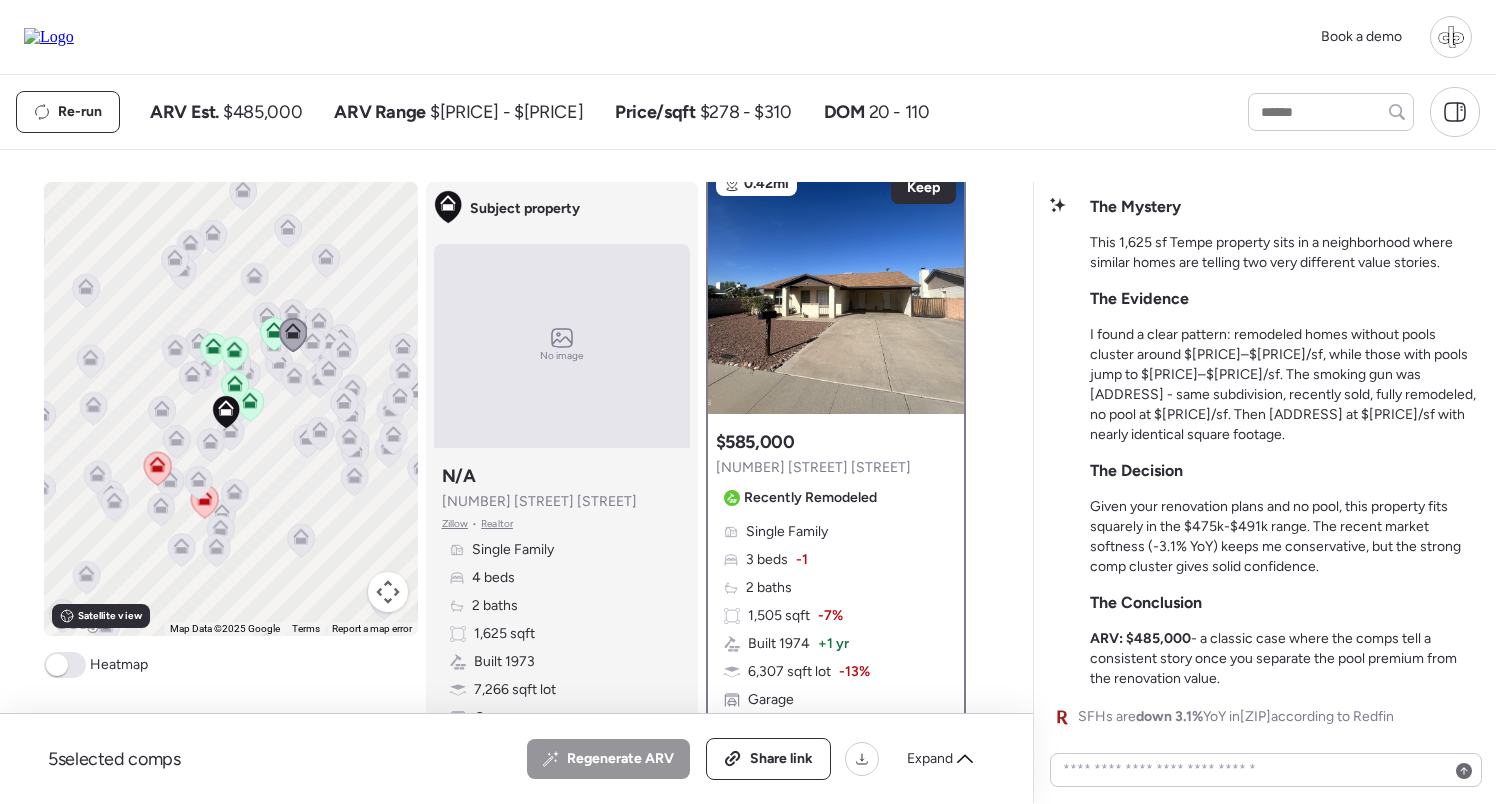 scroll, scrollTop: 21, scrollLeft: 0, axis: vertical 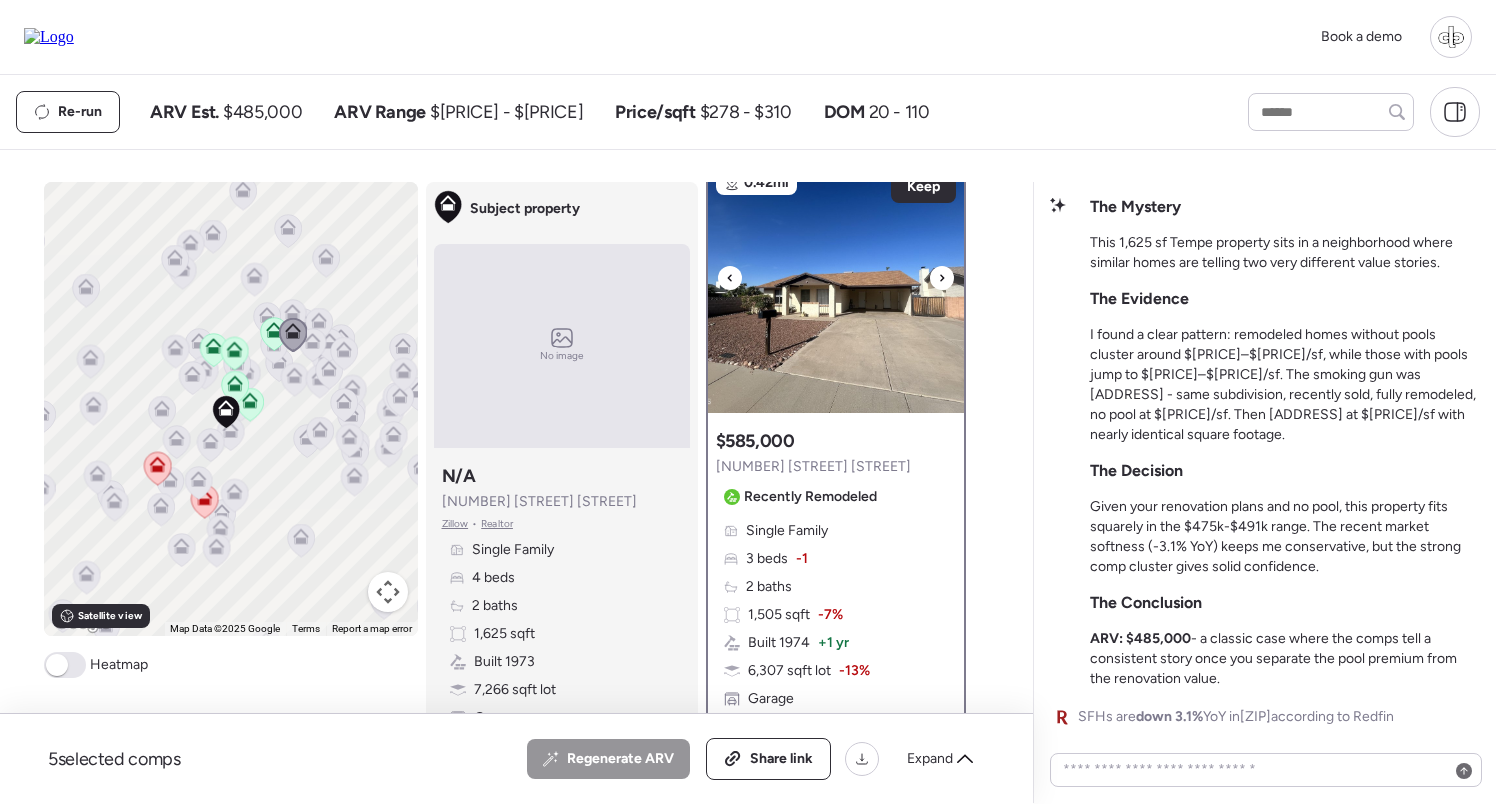 click at bounding box center [836, 288] 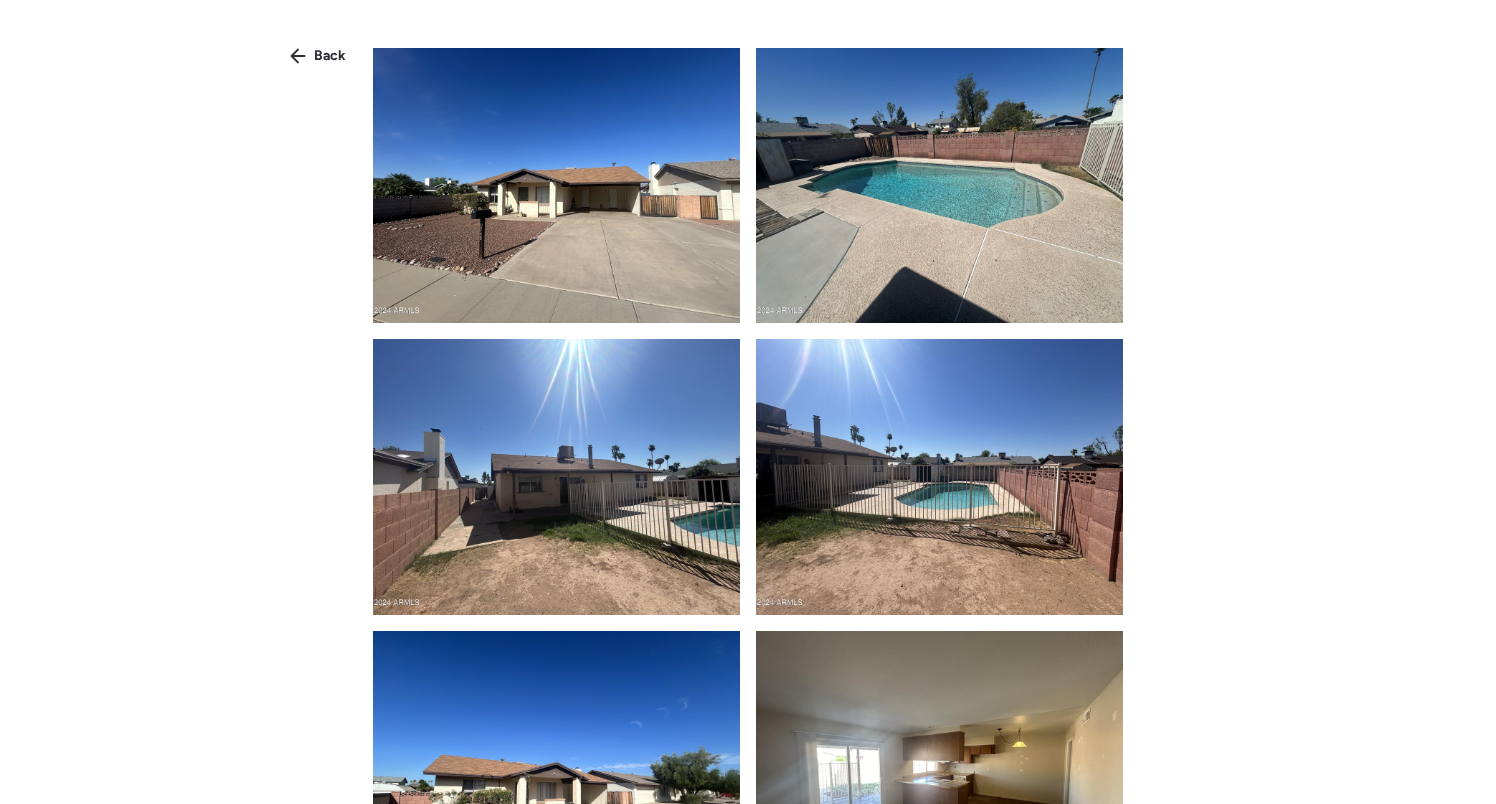 scroll, scrollTop: 0, scrollLeft: 0, axis: both 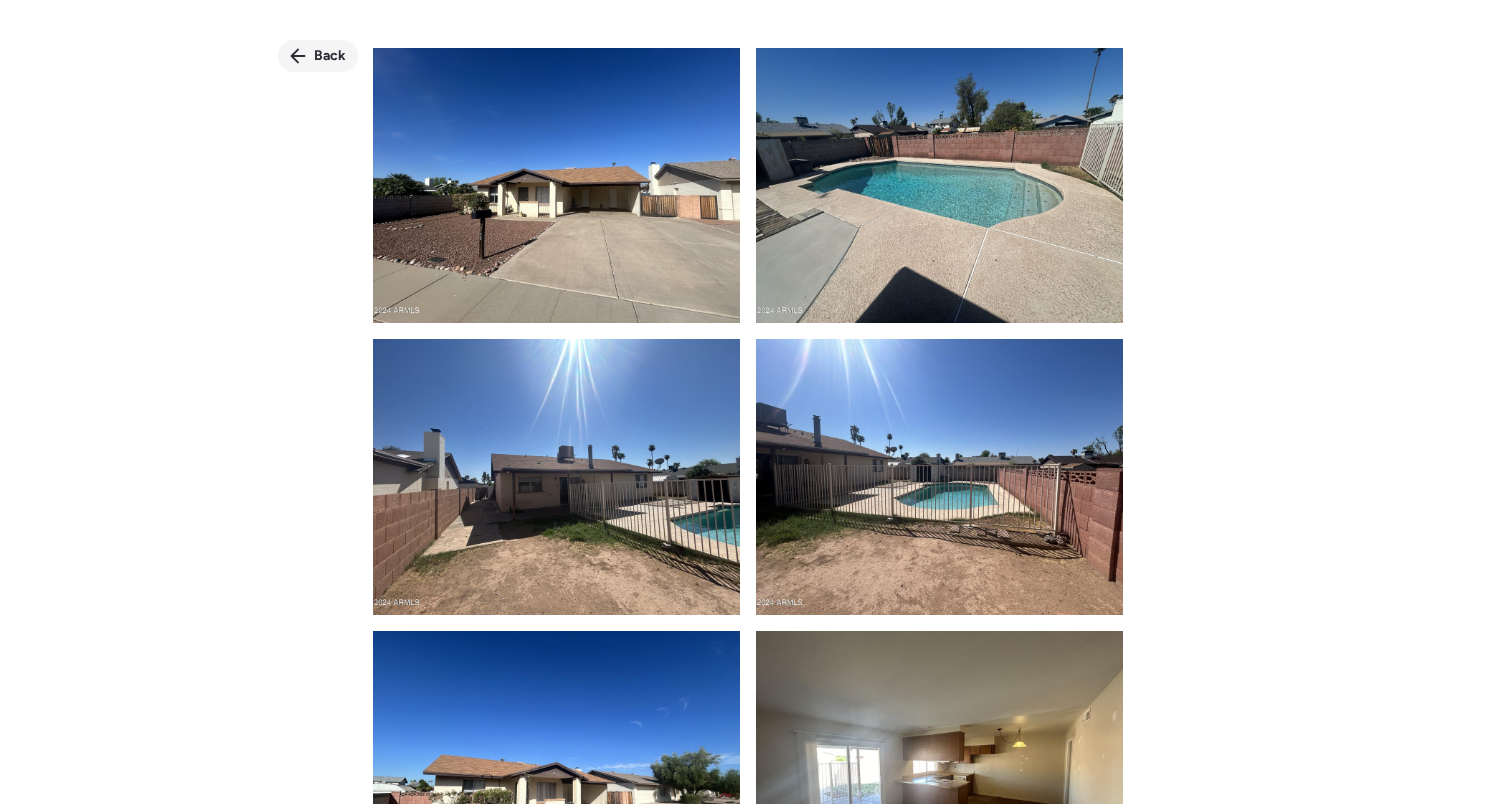 click on "Back" at bounding box center (330, 56) 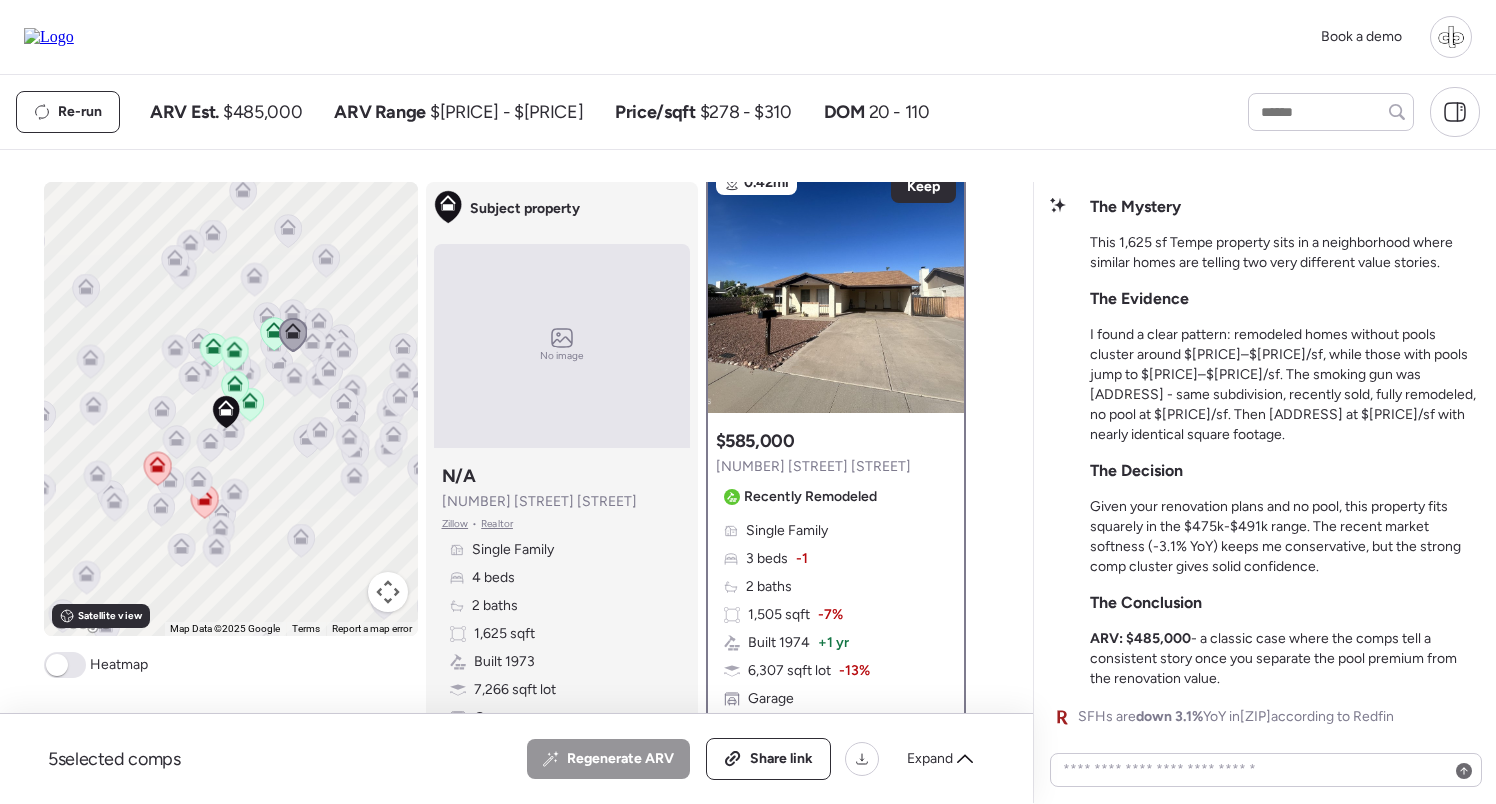 click on "Single Family 3 beds -1 2 baths 1,505 sqft -7% Built 1974 + 1 yr 6,307 sqft lot -13% Garage Pool Sold   3 months ago" at bounding box center [836, 643] 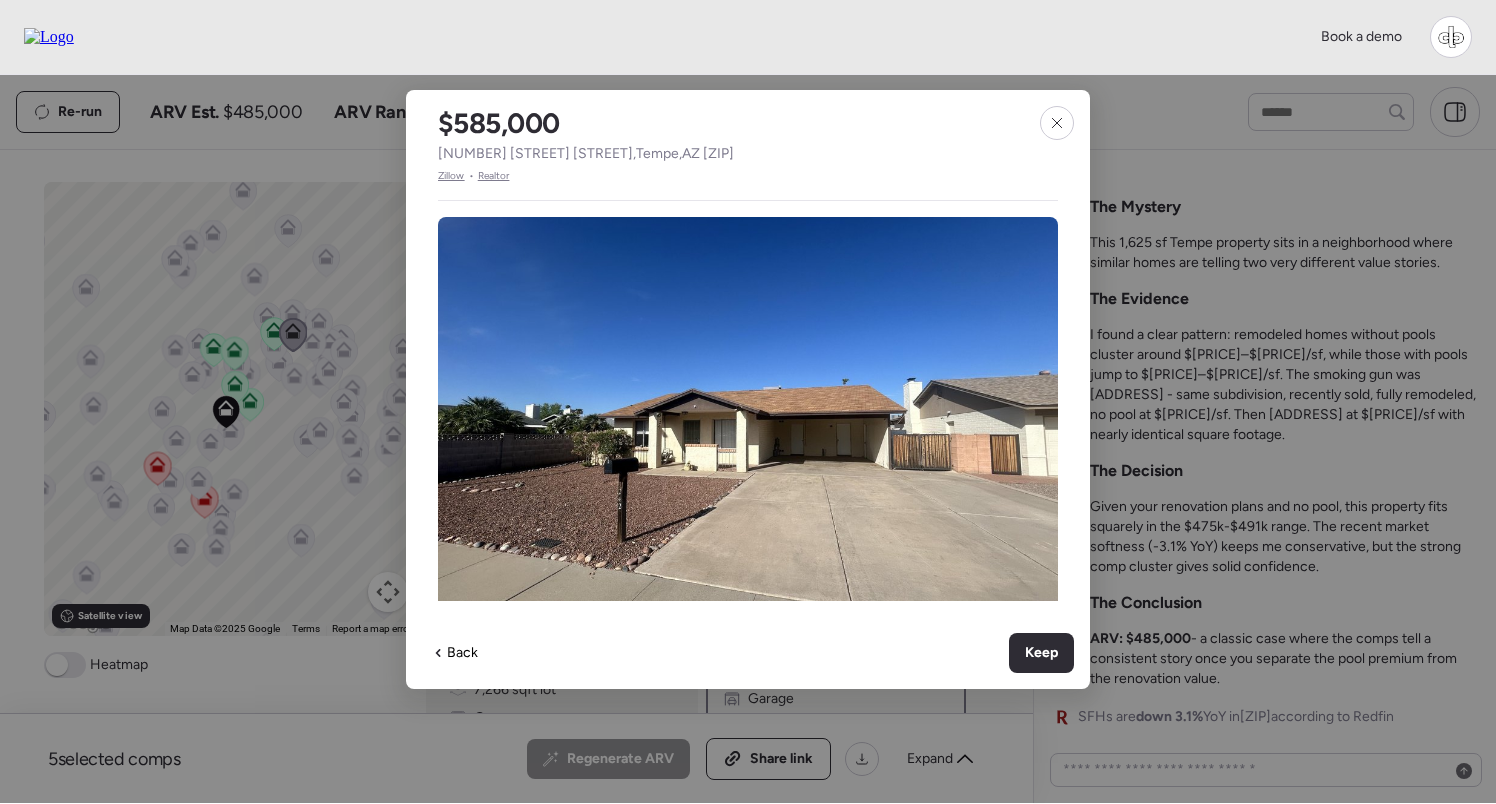 click on "Realtor" at bounding box center [494, 176] 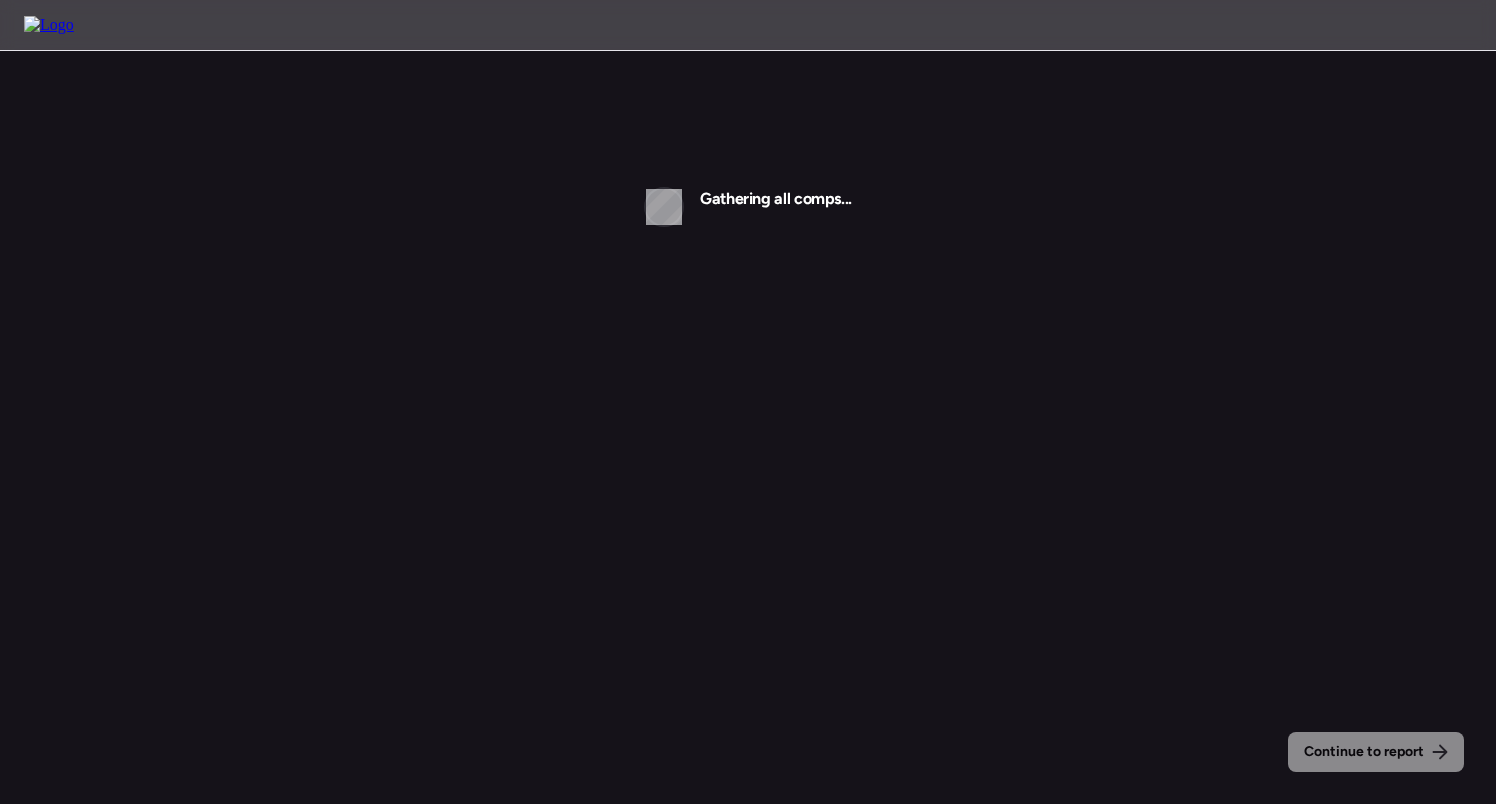 scroll, scrollTop: 0, scrollLeft: 0, axis: both 